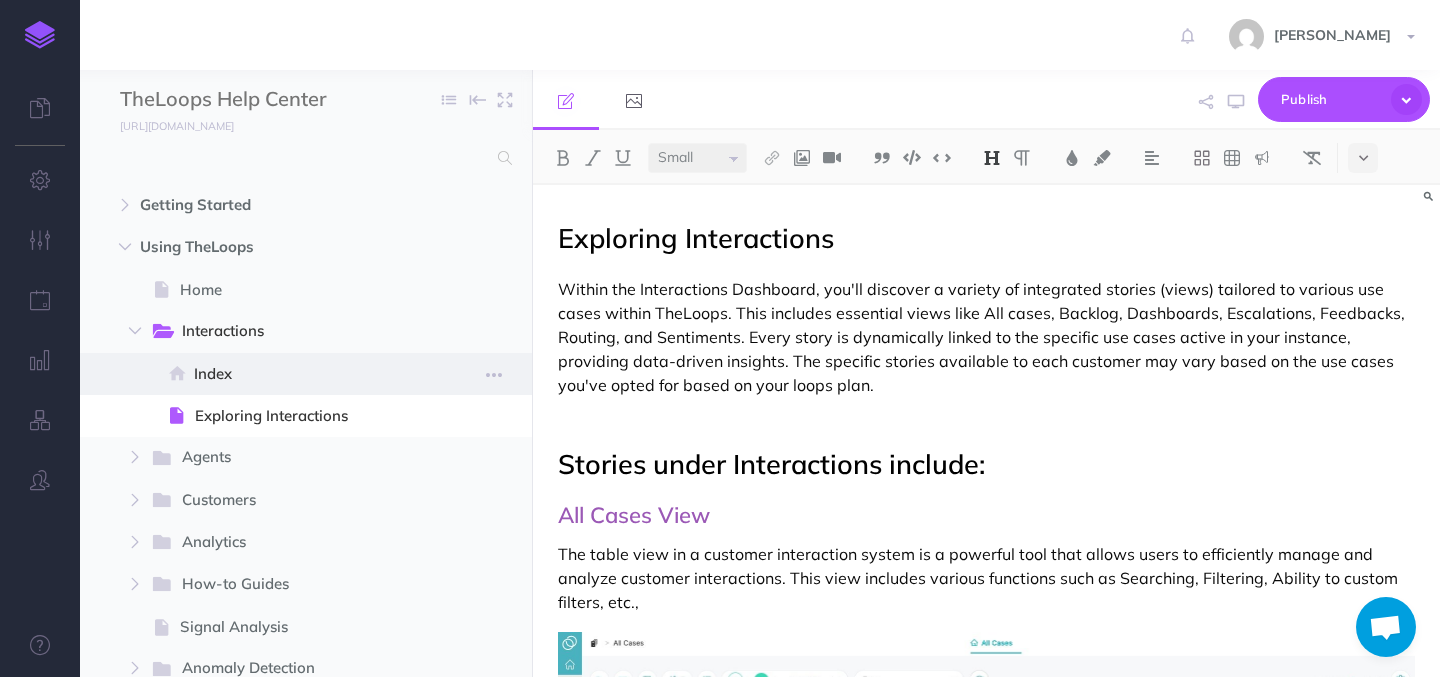 scroll, scrollTop: 0, scrollLeft: 0, axis: both 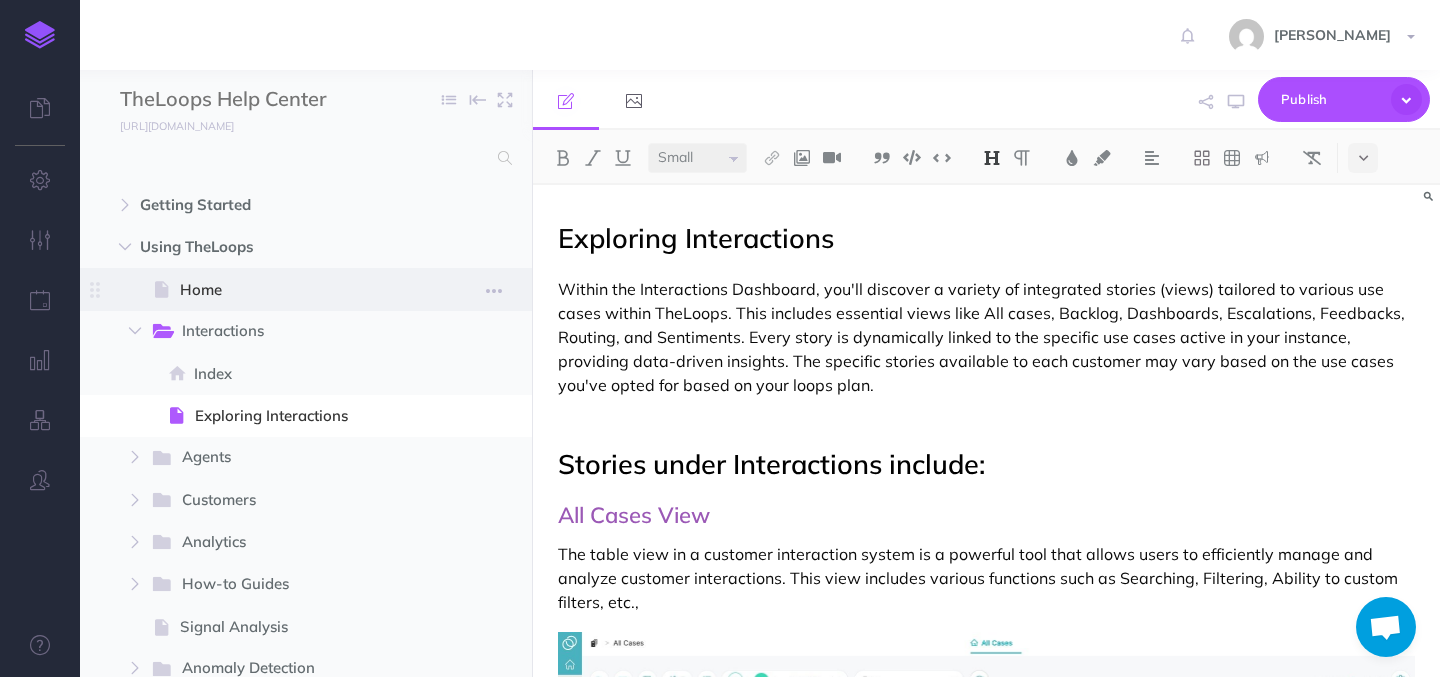 click on "Home" at bounding box center (296, 290) 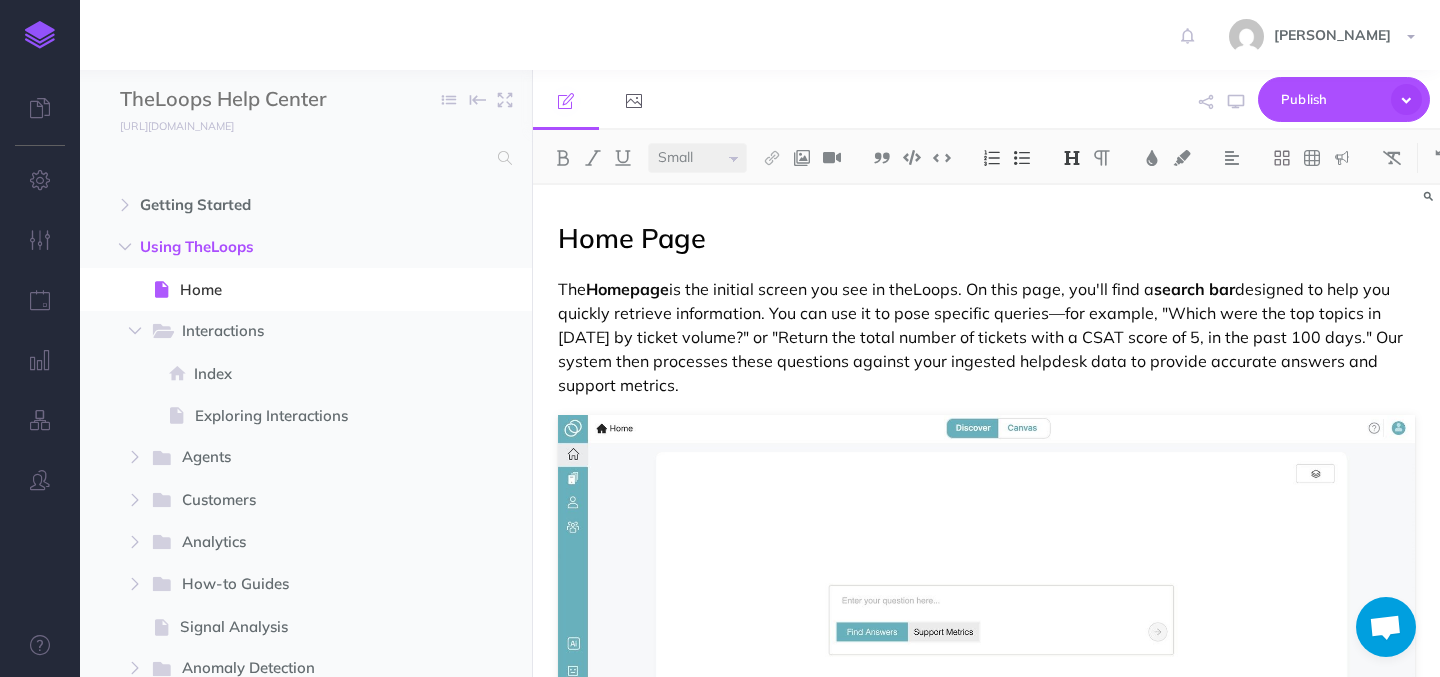 scroll, scrollTop: 270, scrollLeft: 0, axis: vertical 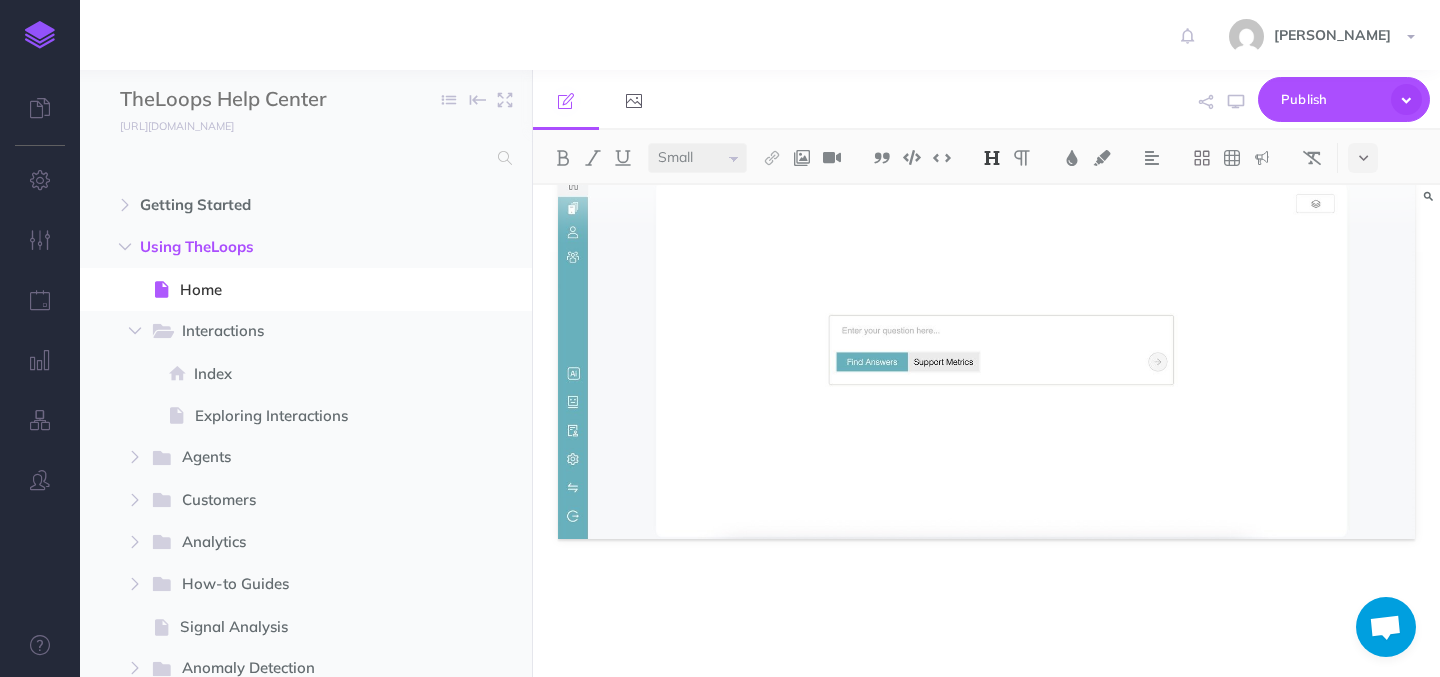 select on "null" 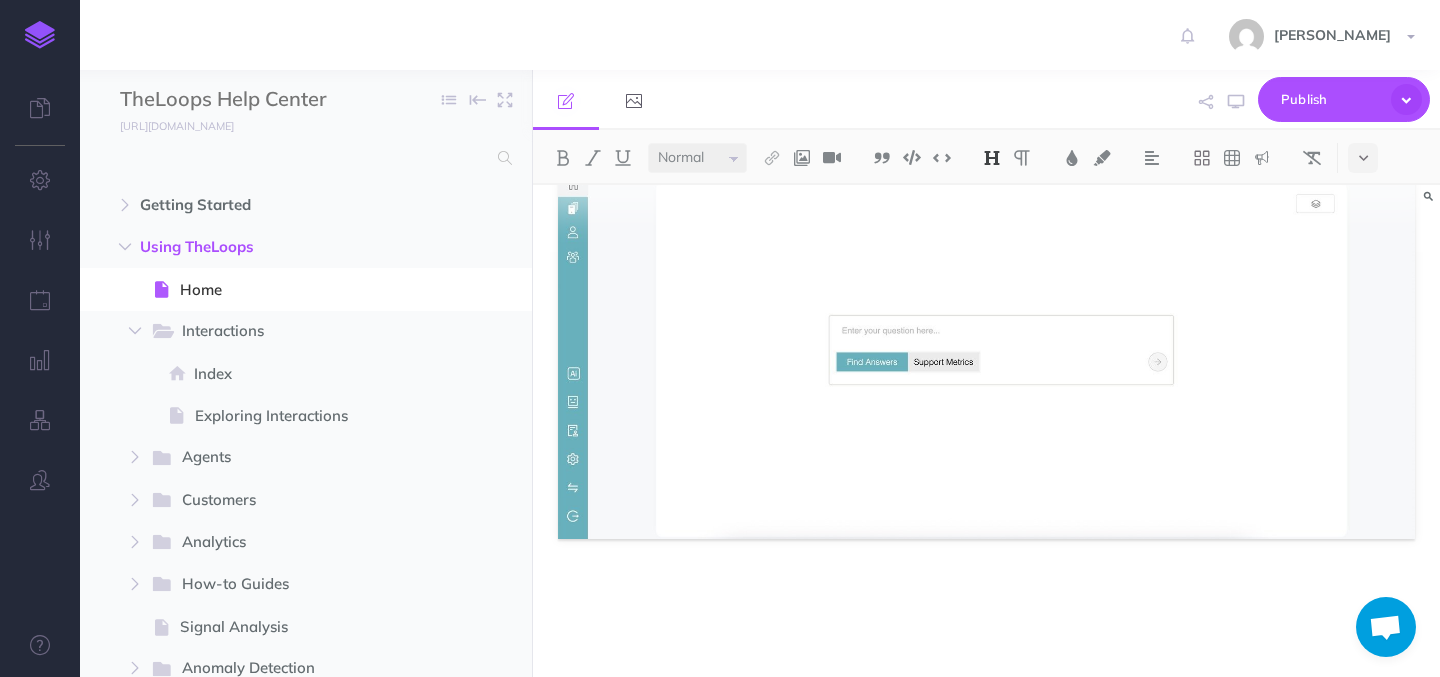 click at bounding box center (986, 625) 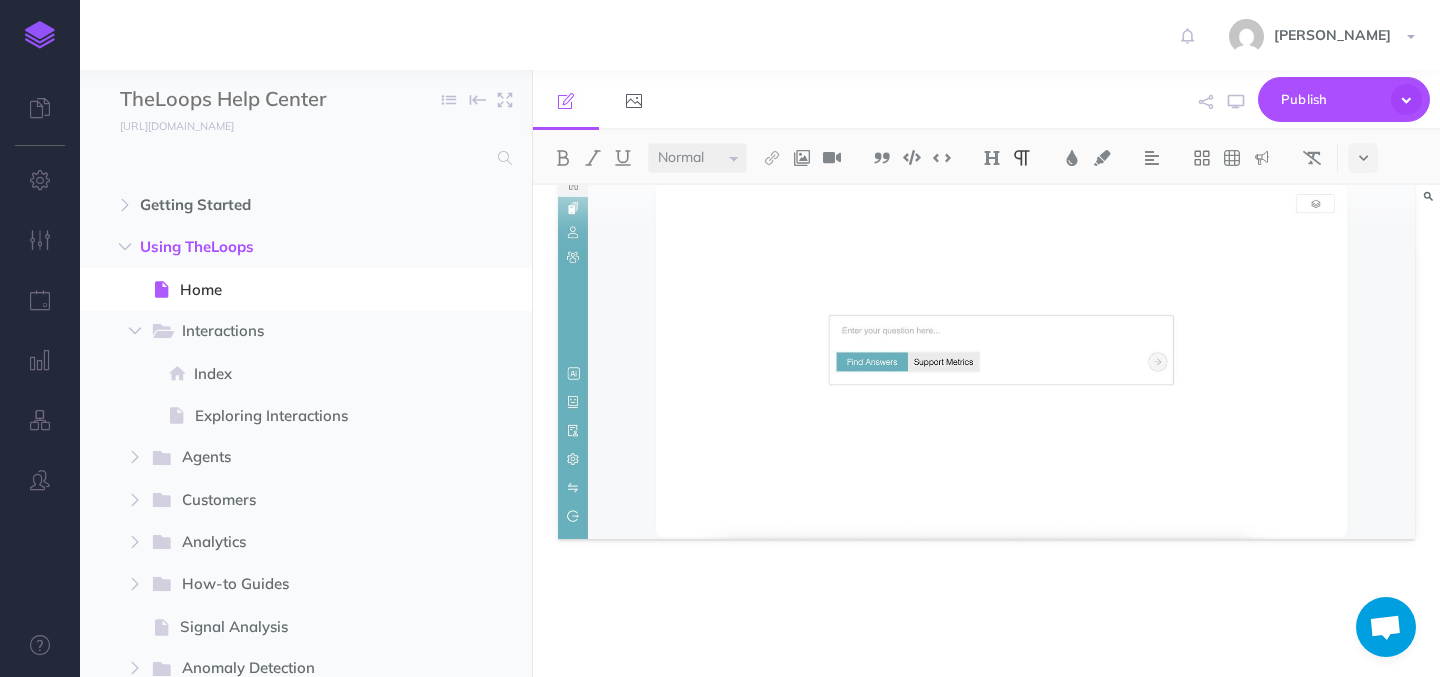 type 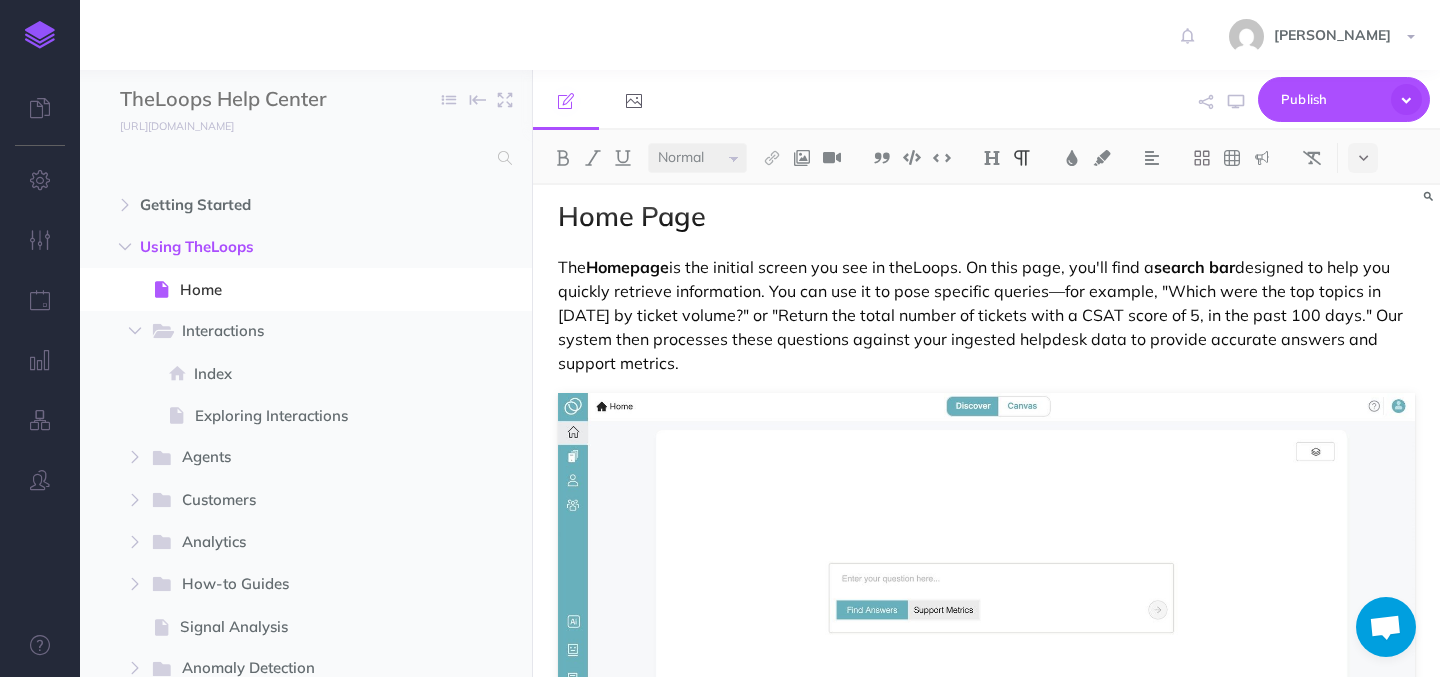 scroll, scrollTop: 0, scrollLeft: 0, axis: both 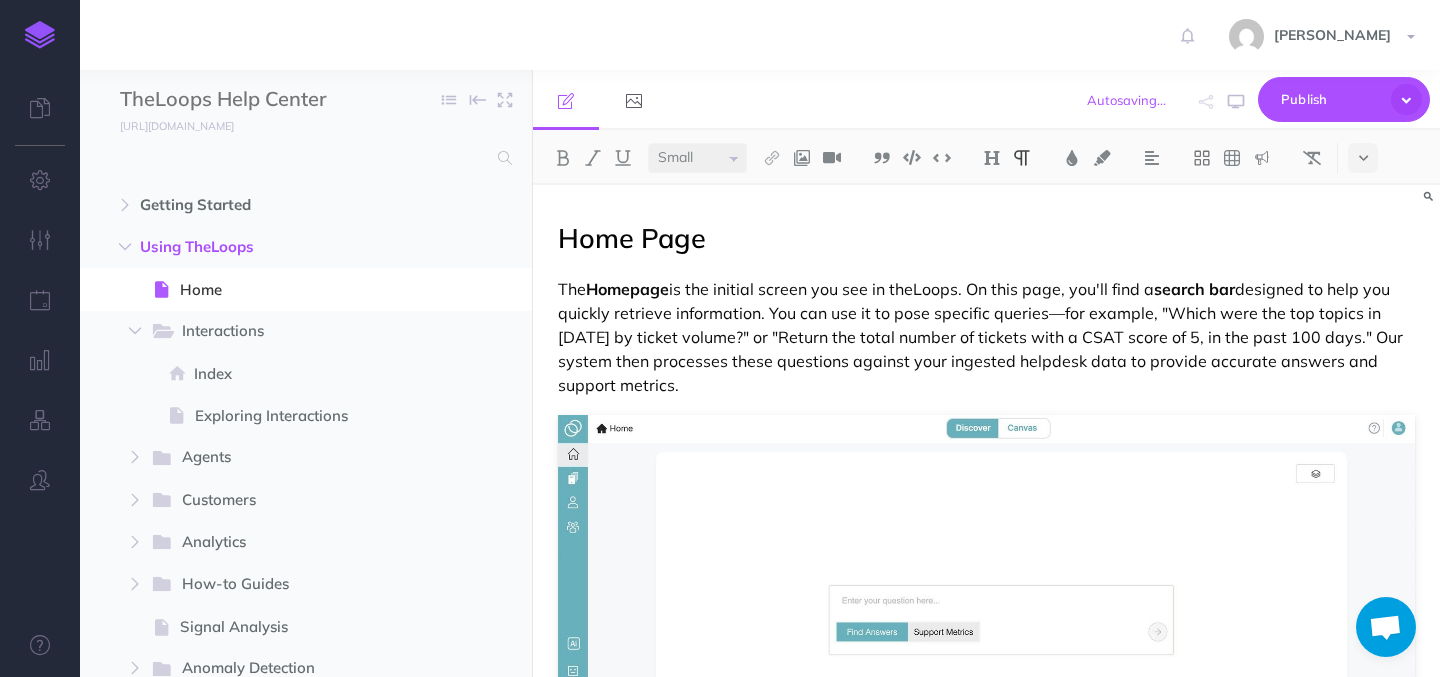 click on "Home Page" at bounding box center (632, 238) 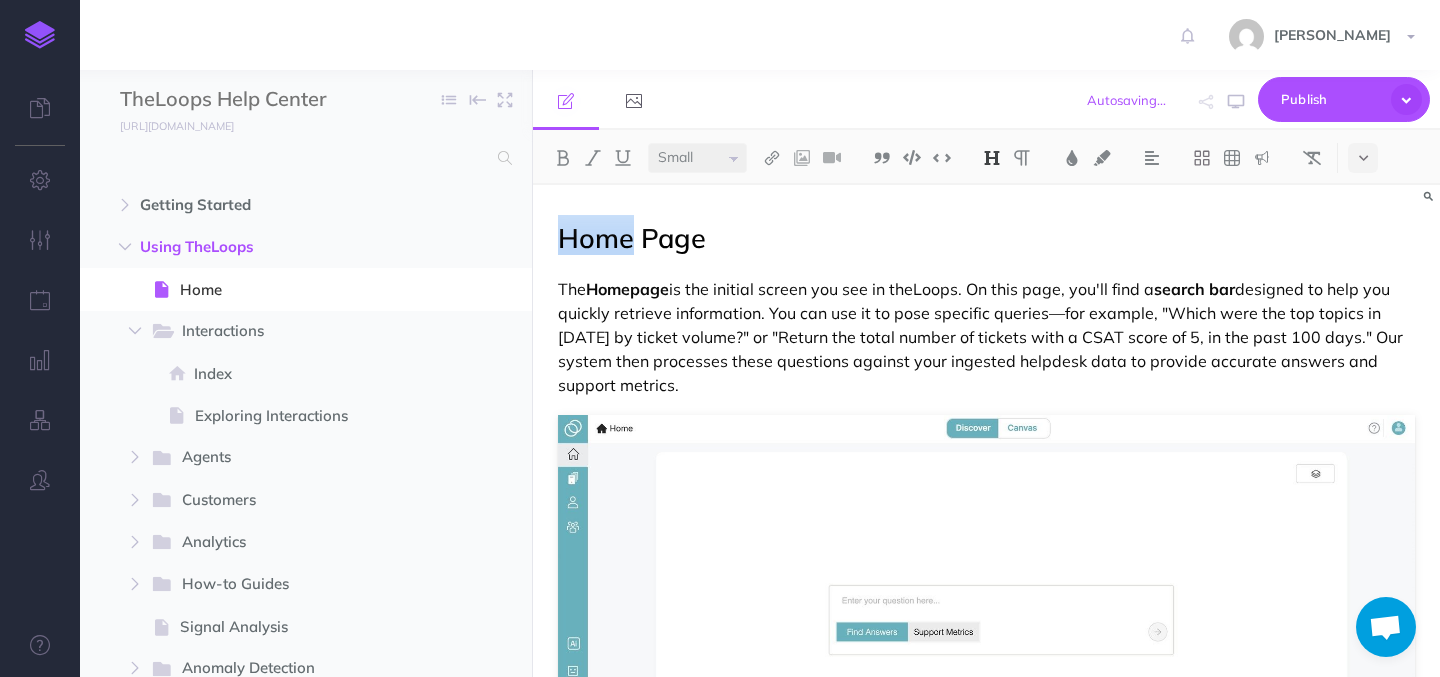 click on "Home Page" at bounding box center (632, 238) 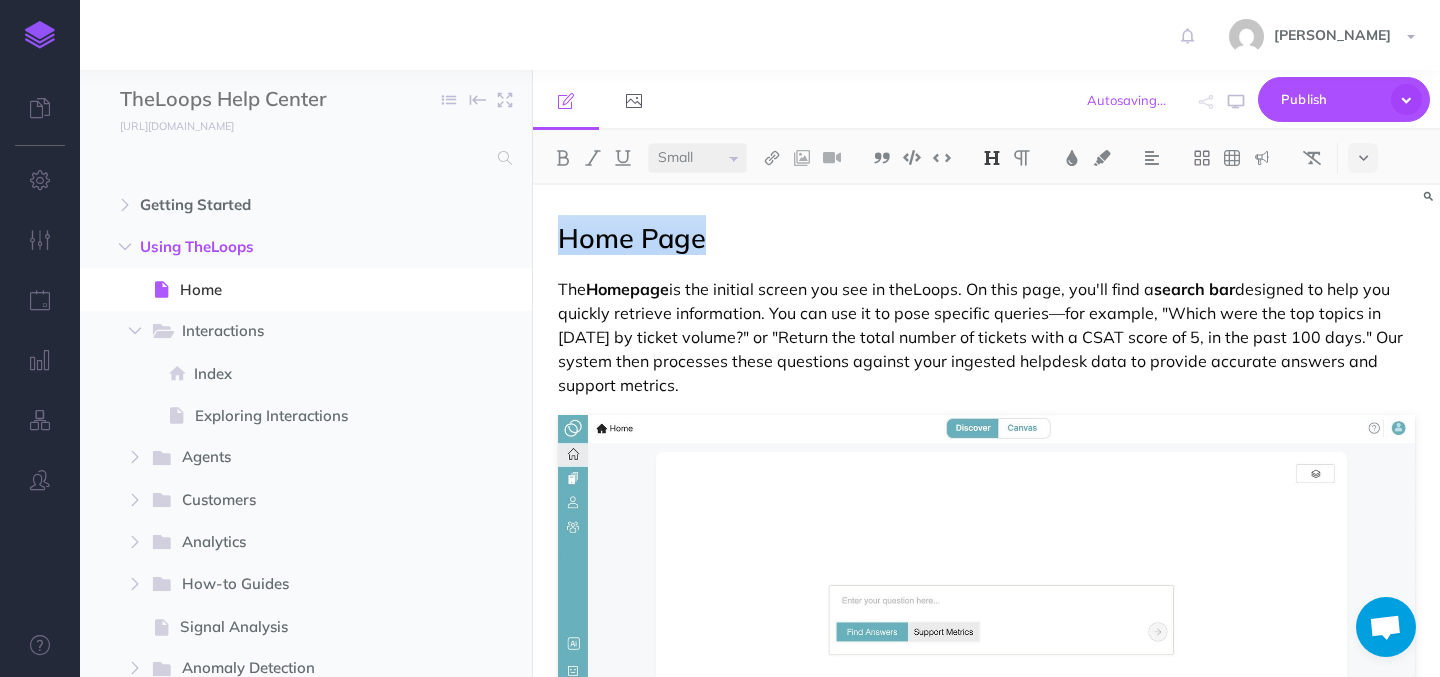 copy on "Home Page" 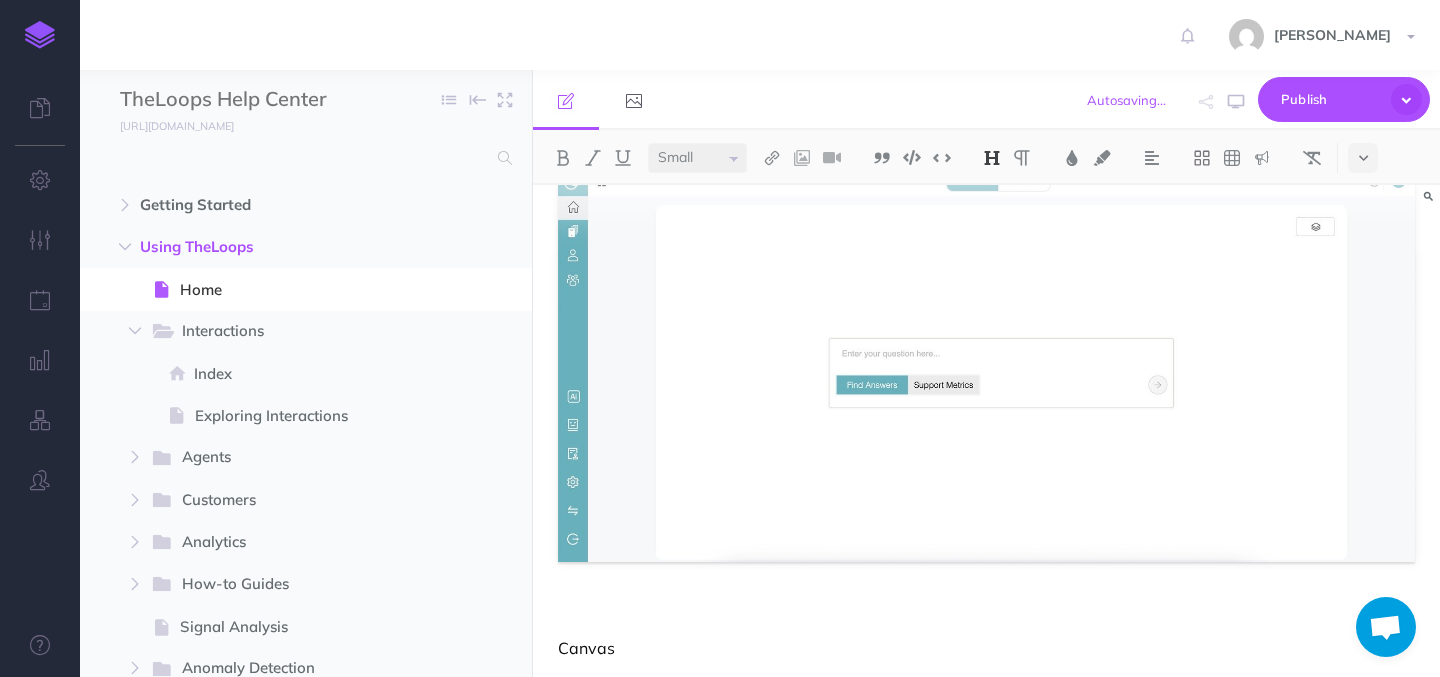 scroll, scrollTop: 270, scrollLeft: 0, axis: vertical 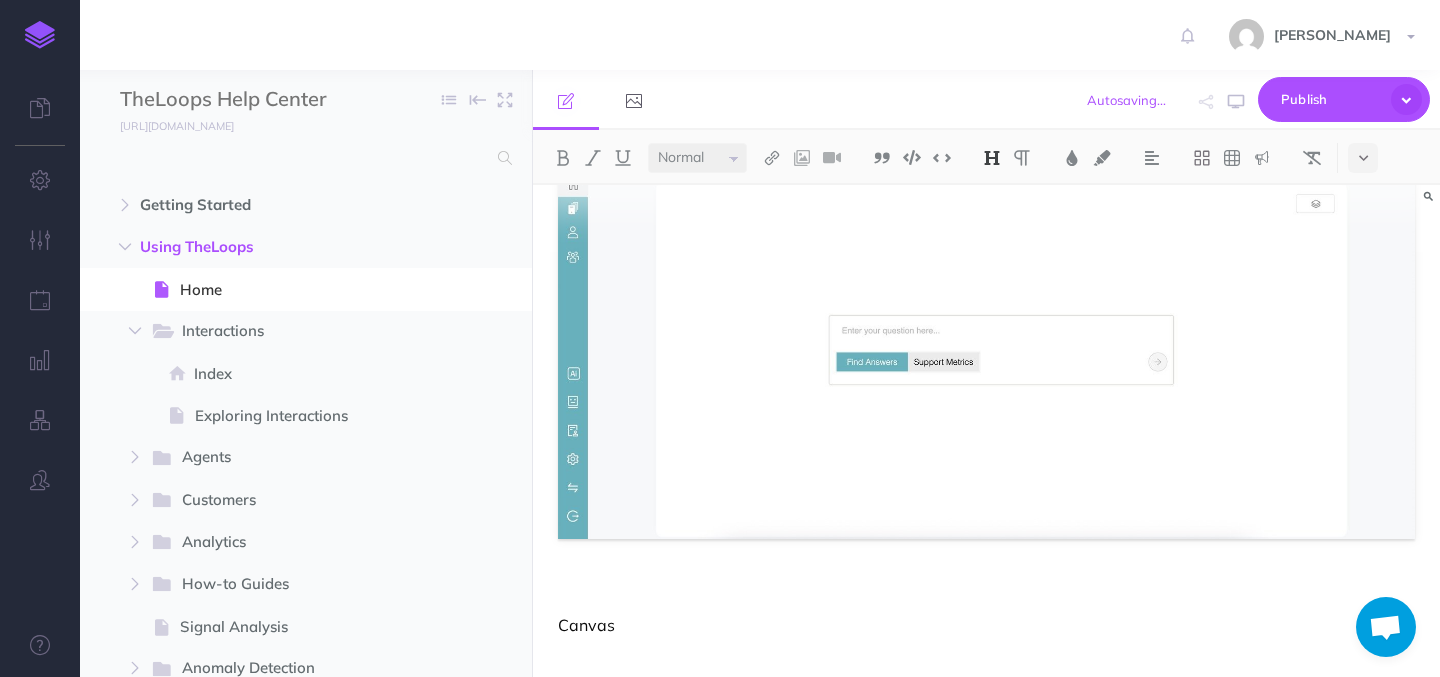 click on "Canvas" at bounding box center [986, 625] 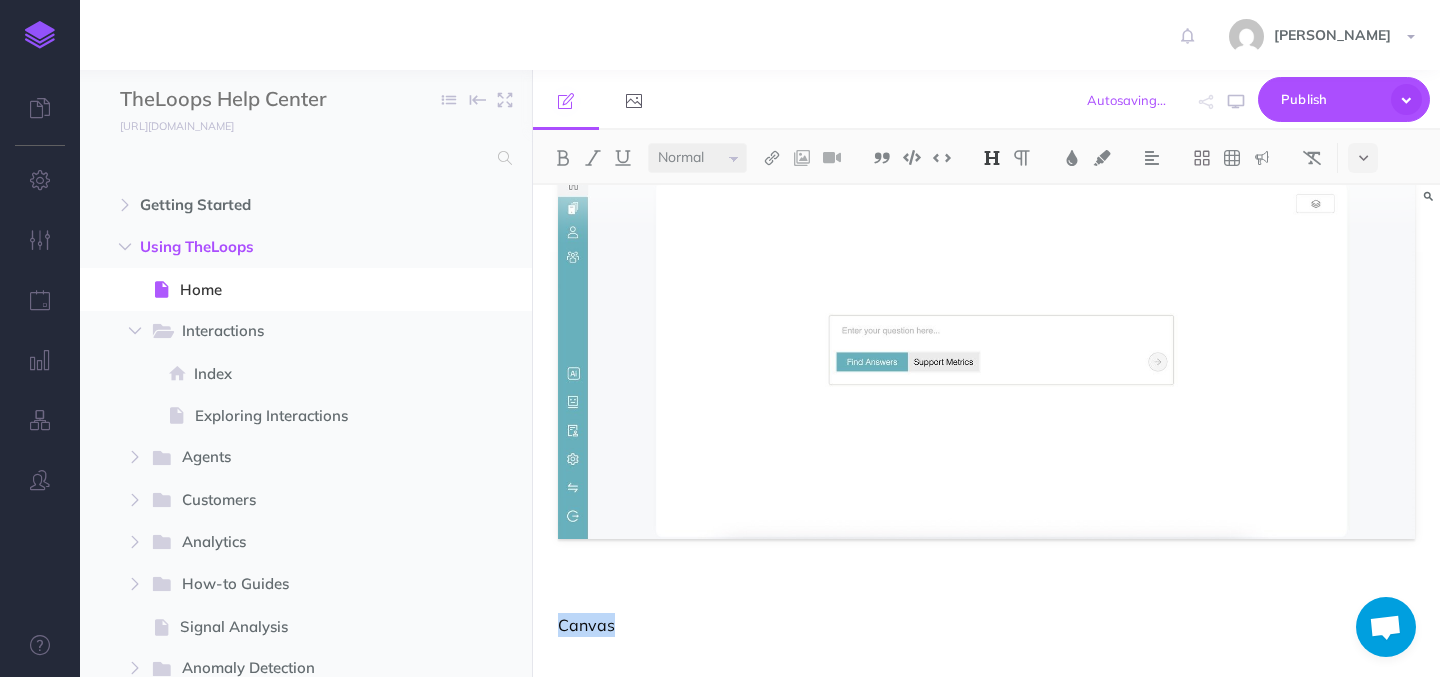 click on "Canvas" at bounding box center (986, 625) 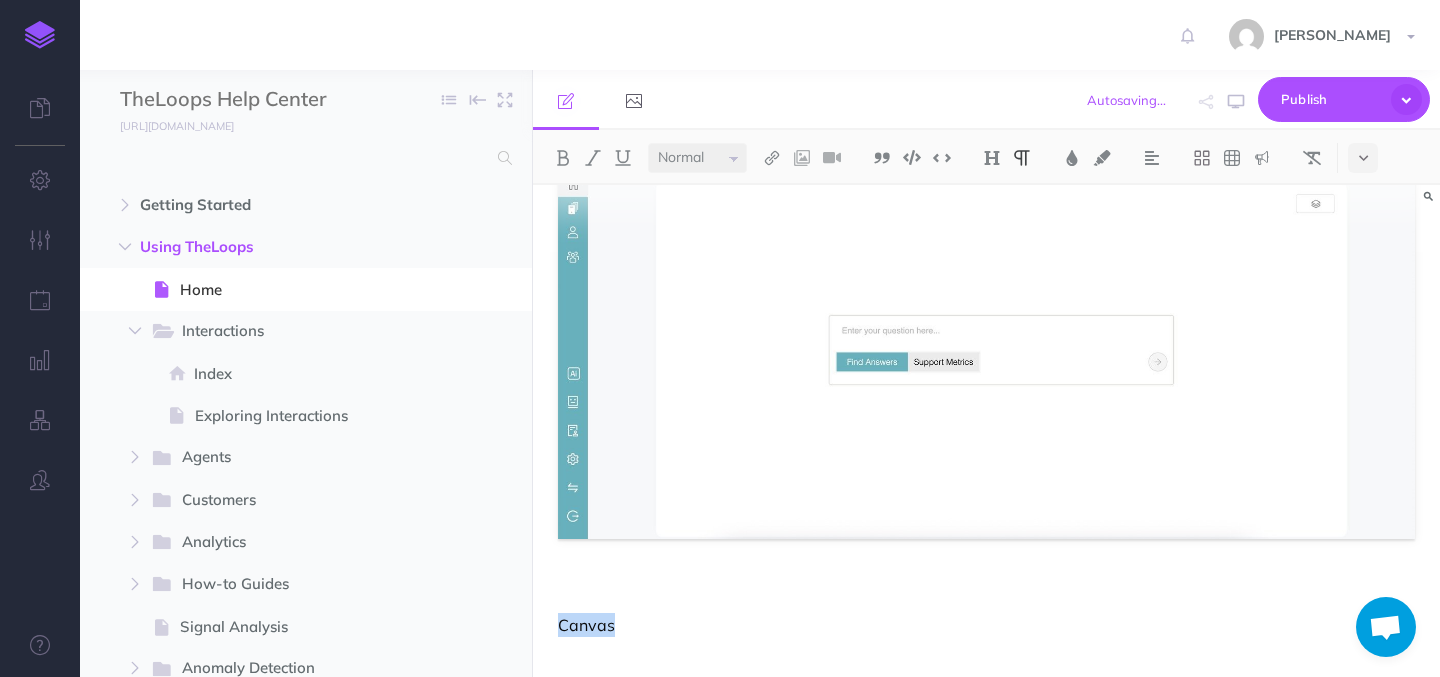 click on "Canvas" at bounding box center [986, 625] 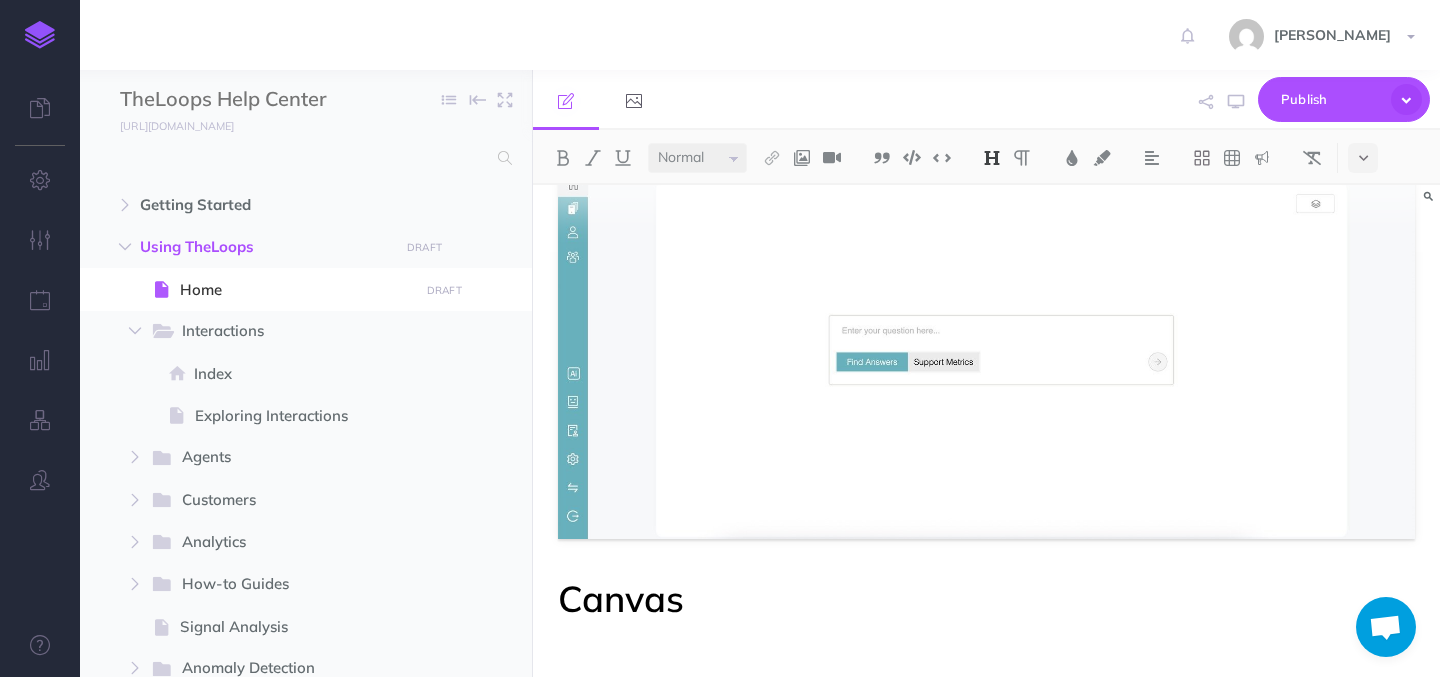 click on "Canvas" at bounding box center (986, 599) 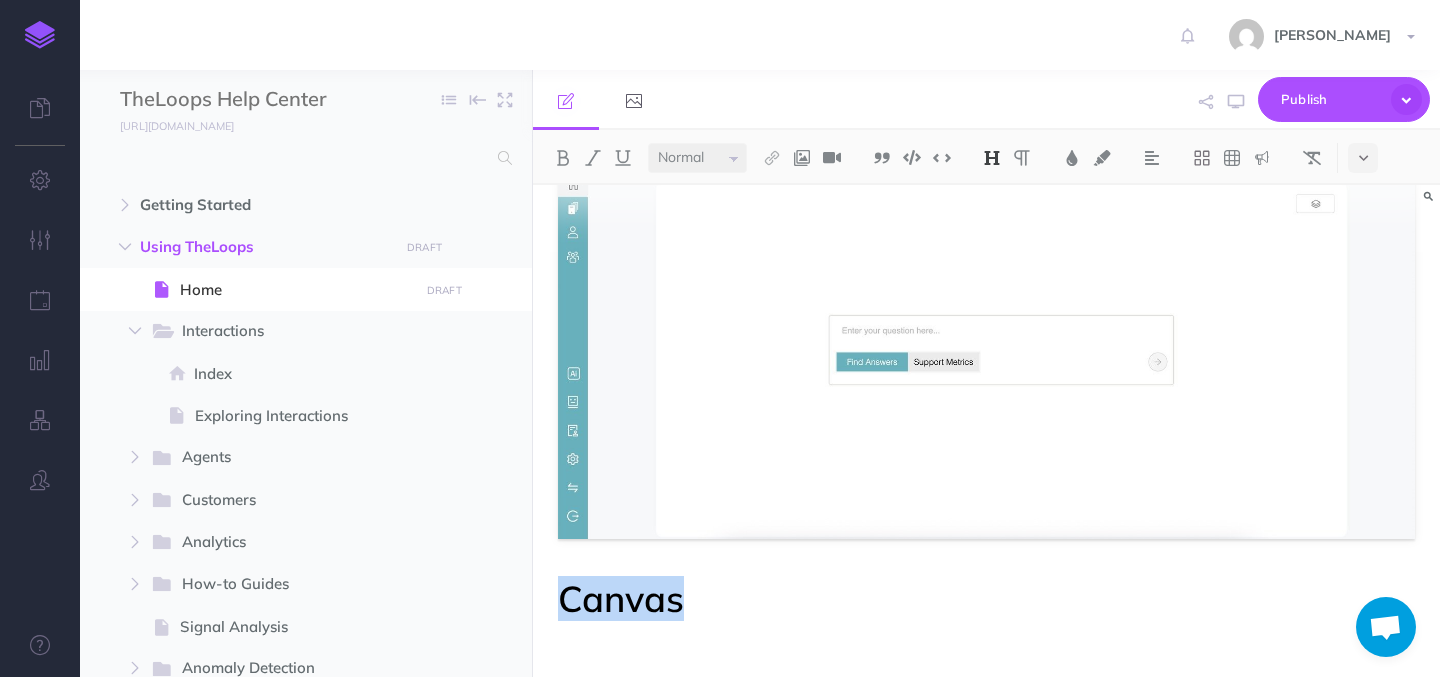 click on "Canvas" at bounding box center [986, 599] 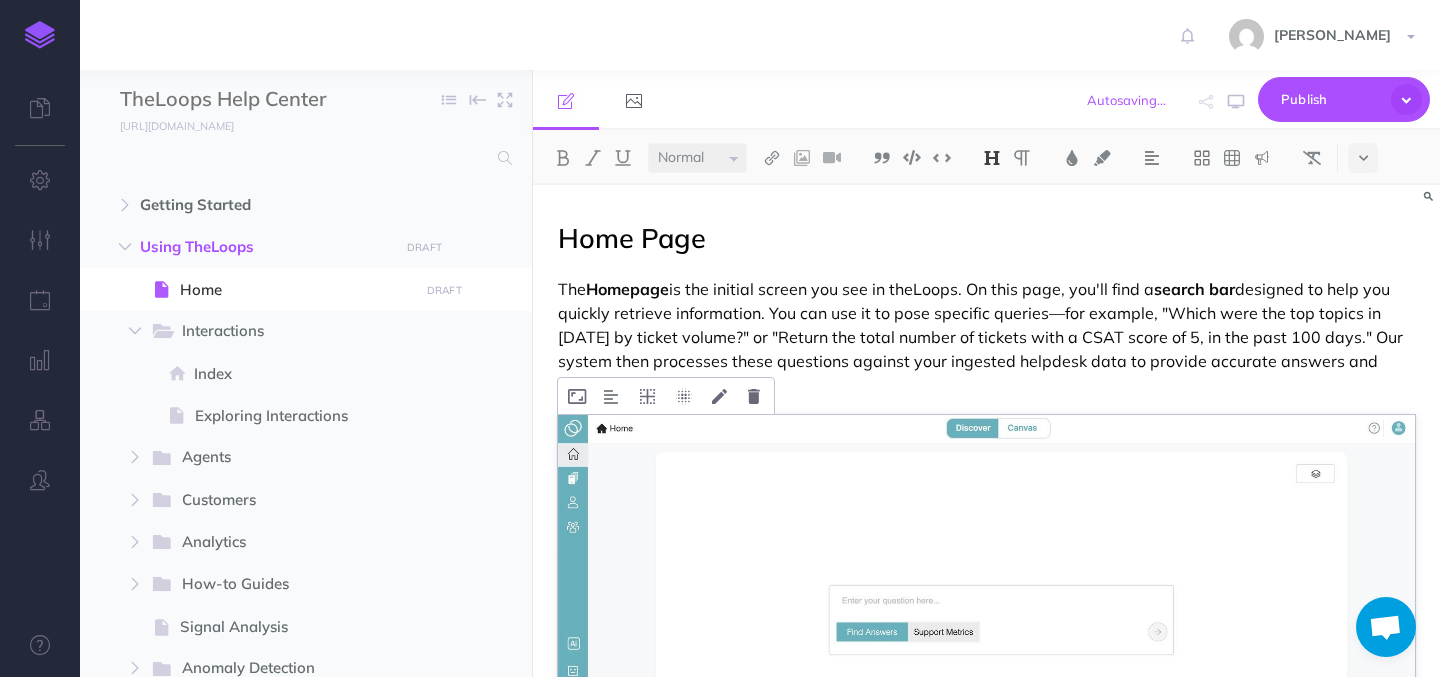 scroll, scrollTop: 298, scrollLeft: 0, axis: vertical 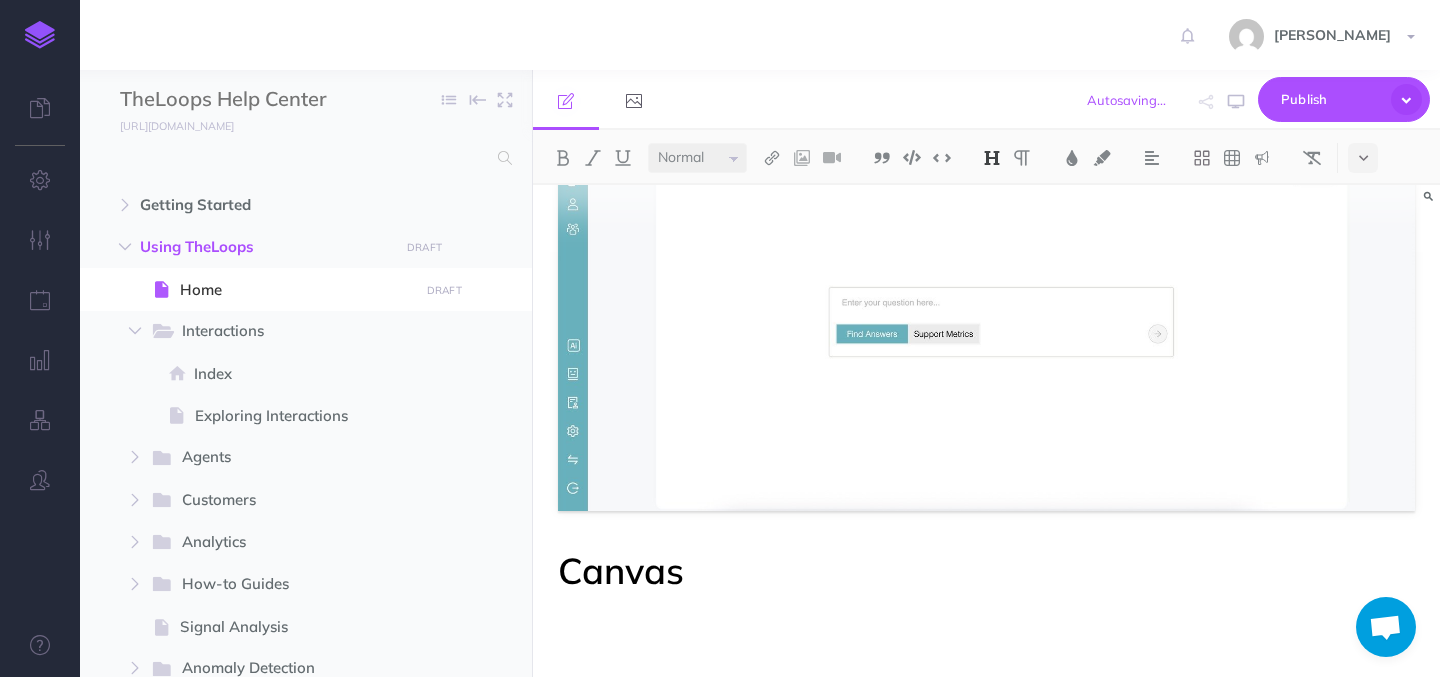 click on "Canvas" at bounding box center (986, 571) 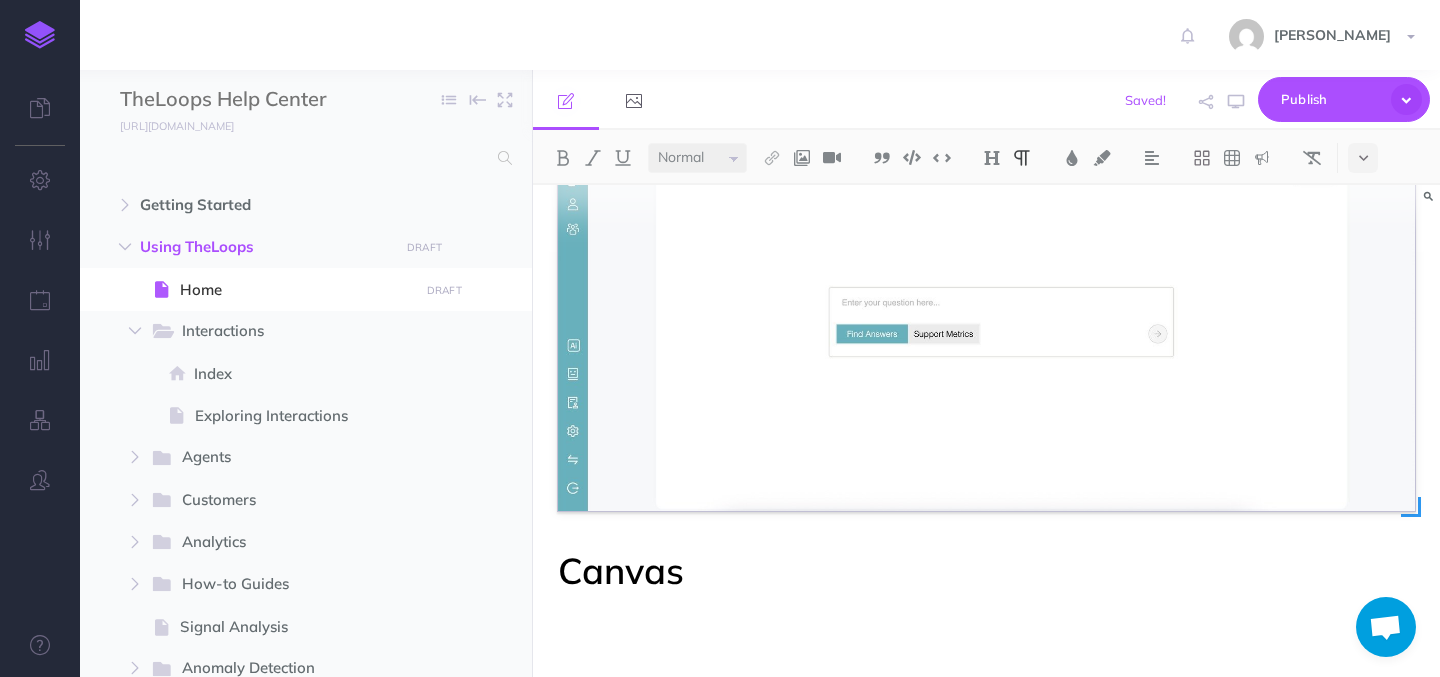 scroll, scrollTop: 0, scrollLeft: 0, axis: both 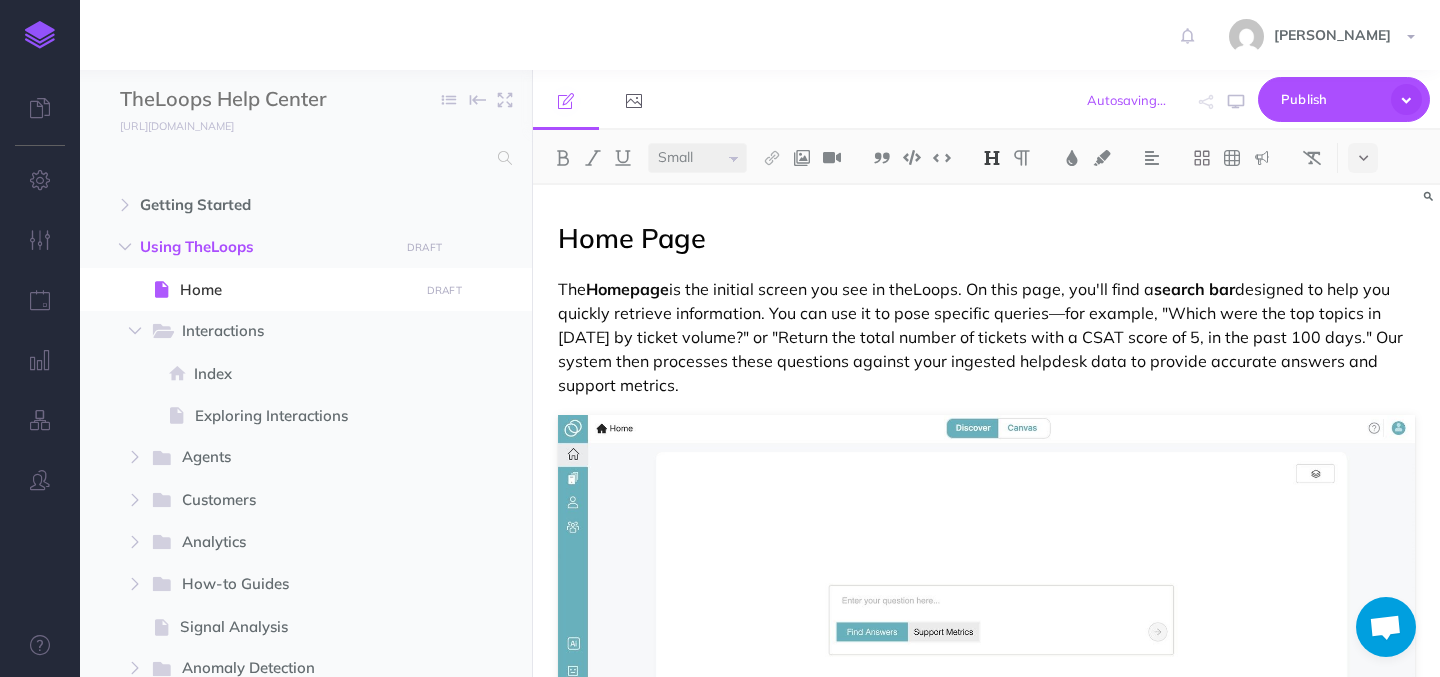 click on "Home Page" at bounding box center [632, 238] 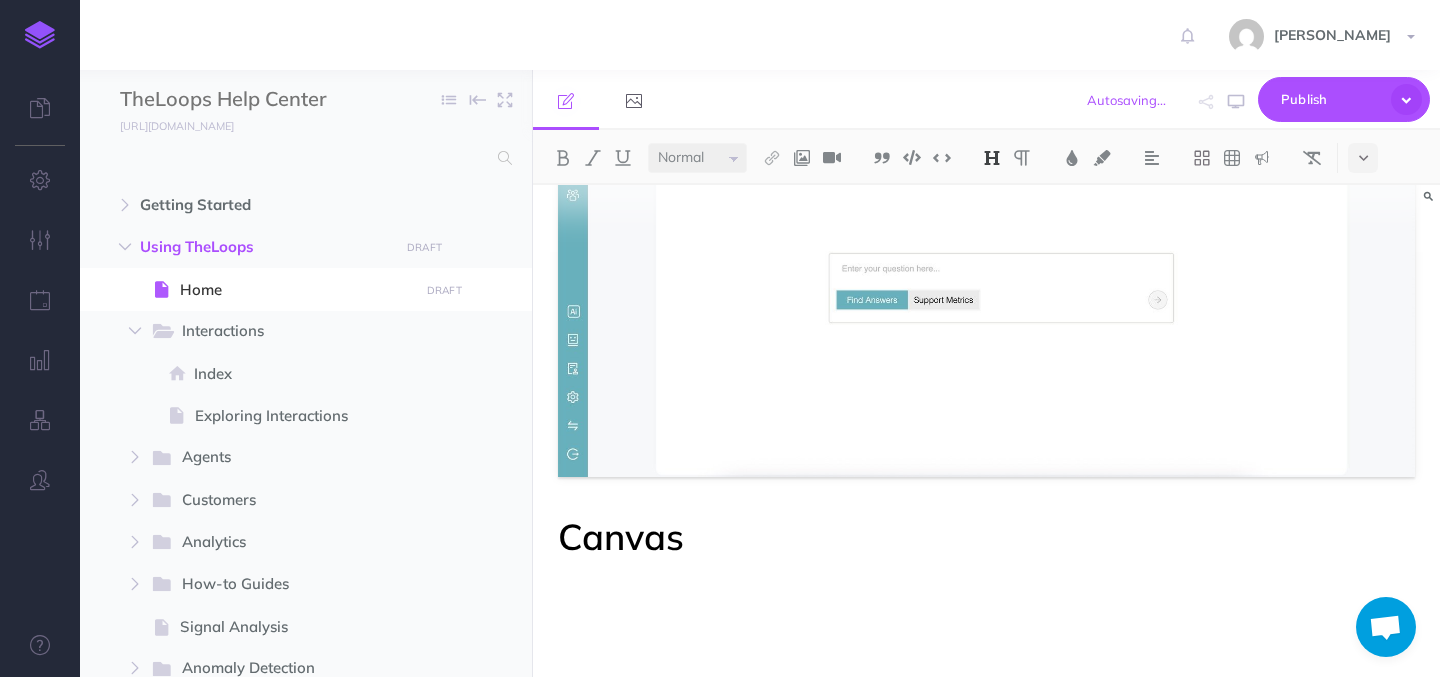 click on "Canvas" at bounding box center (986, 537) 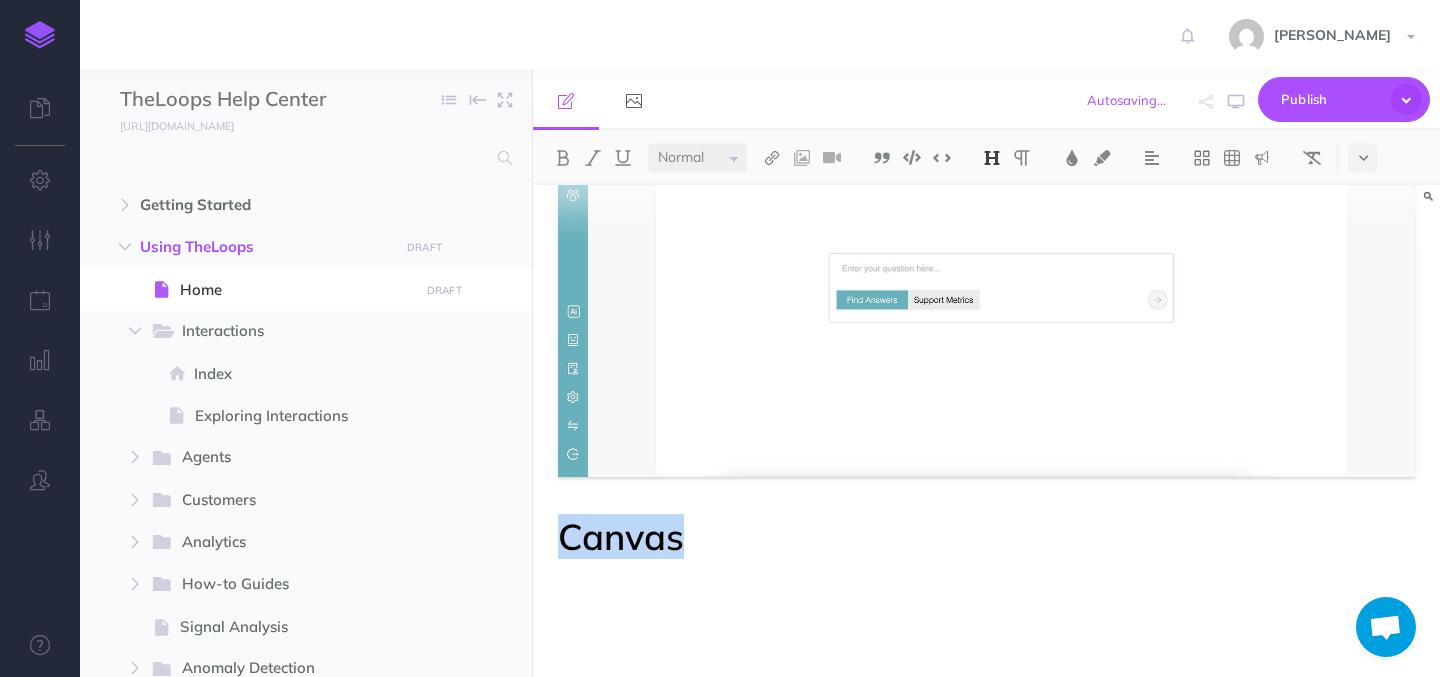 click on "Canvas" at bounding box center (986, 537) 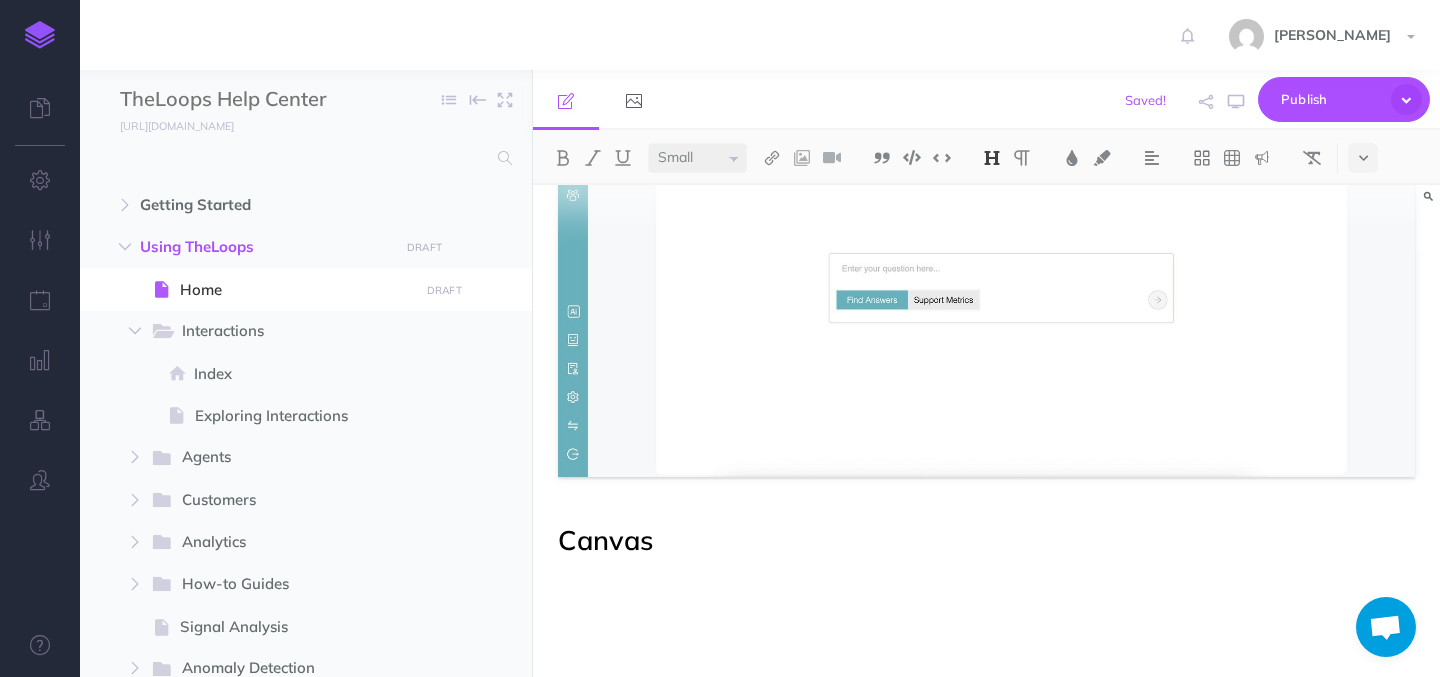 click on "Canvas" at bounding box center (986, 537) 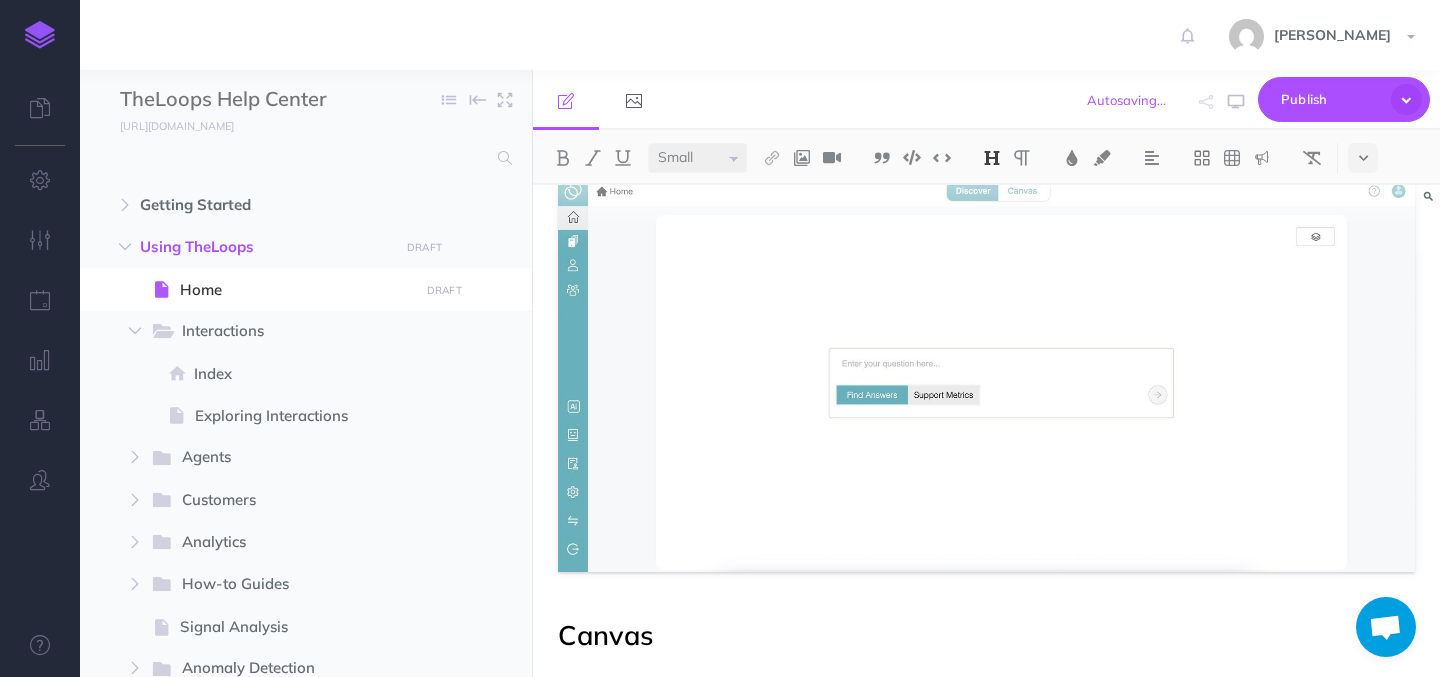 scroll, scrollTop: 18, scrollLeft: 0, axis: vertical 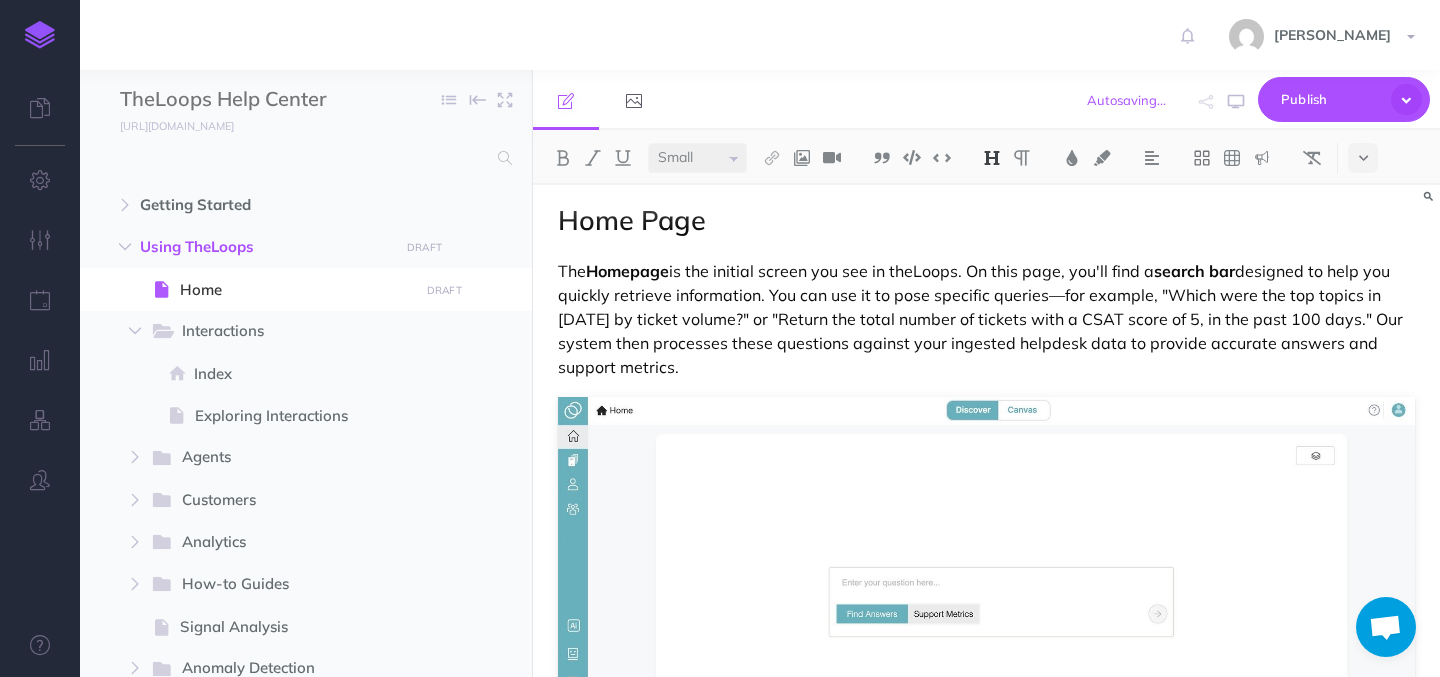 click on "Home Page" at bounding box center [632, 220] 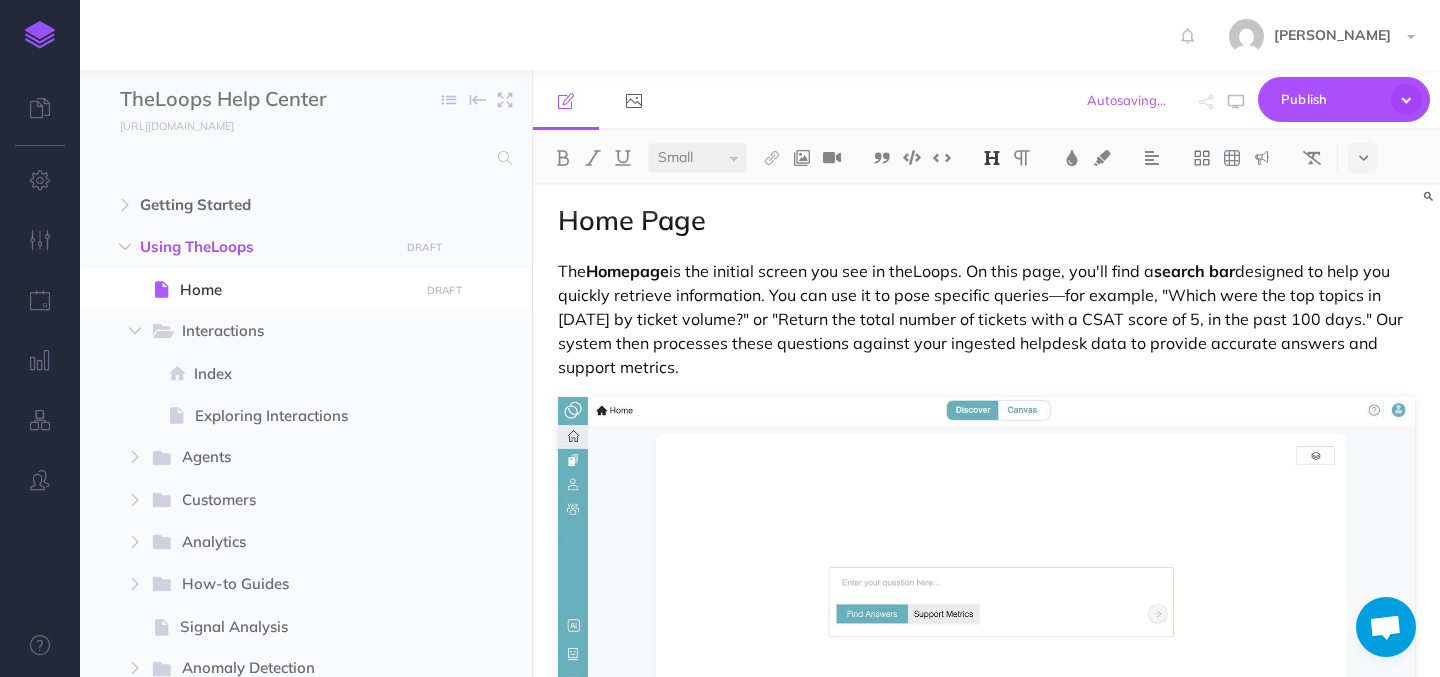 click at bounding box center (992, 158) 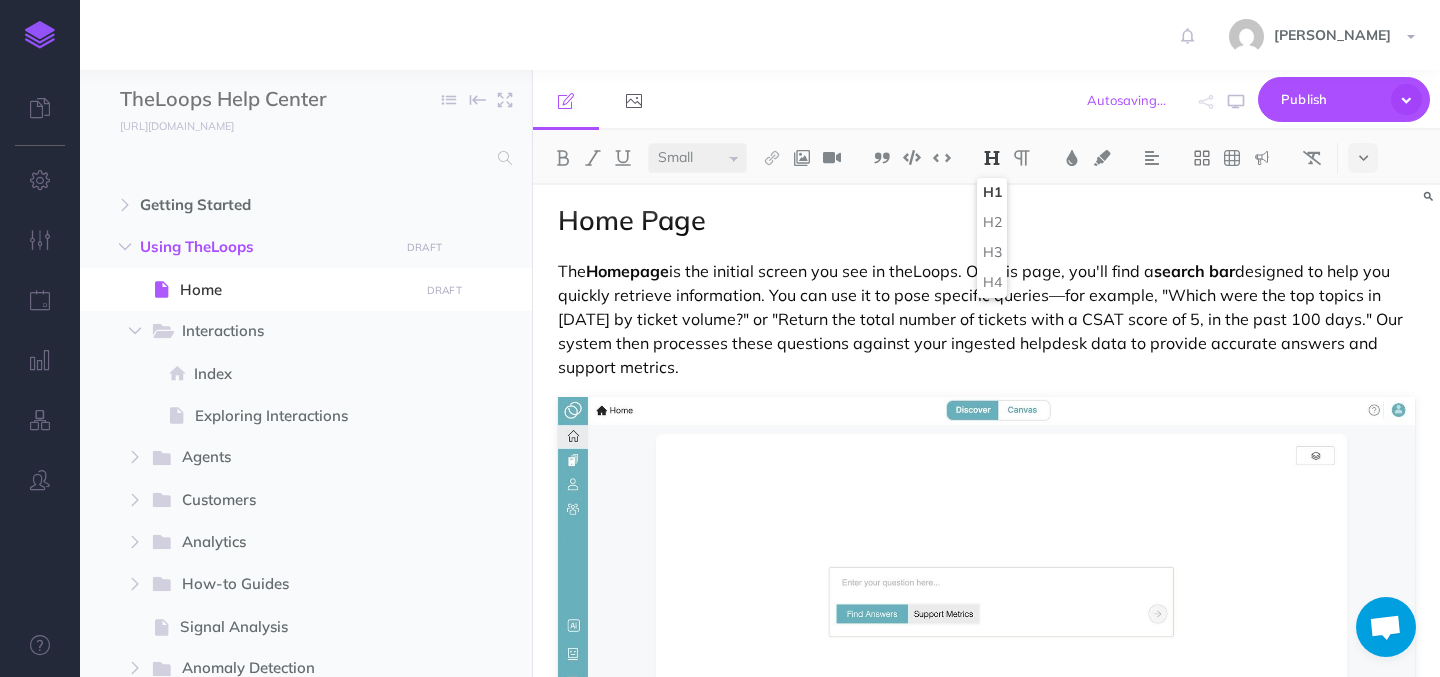 click on "Home Page" at bounding box center [986, 217] 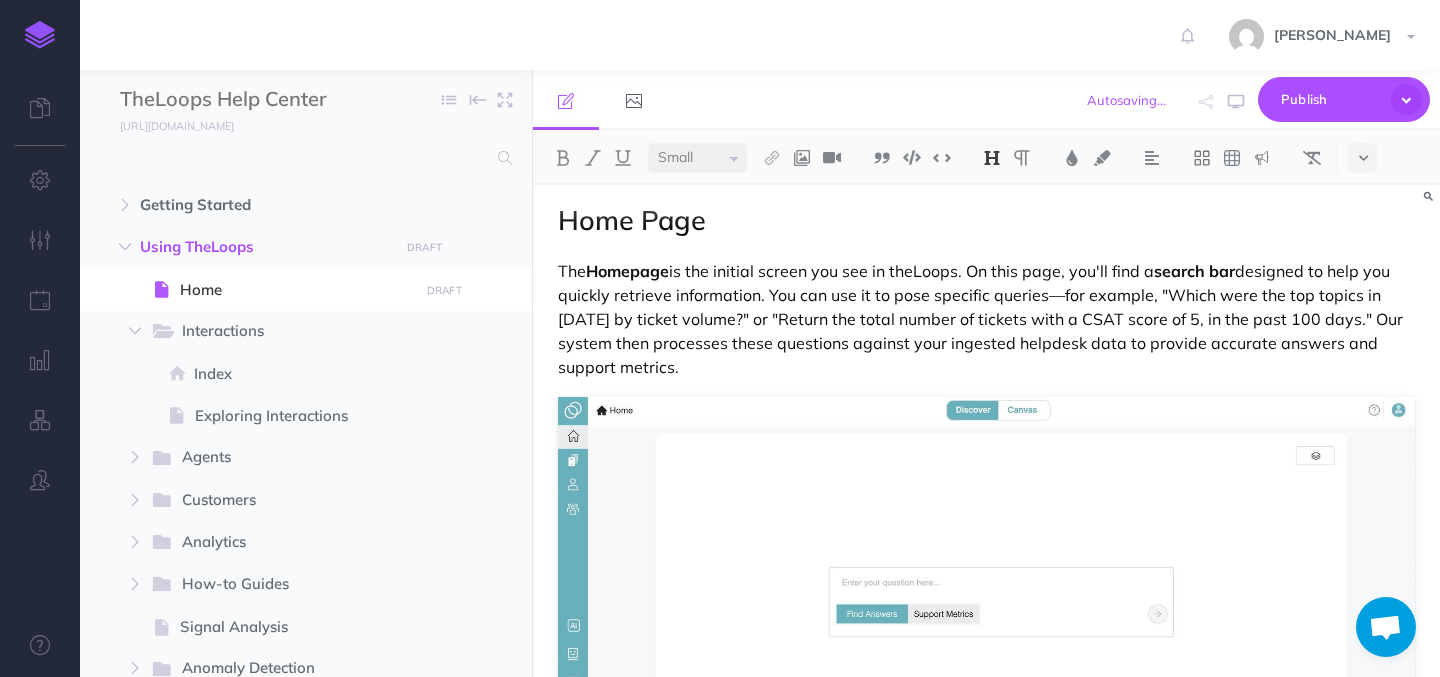 scroll, scrollTop: 332, scrollLeft: 0, axis: vertical 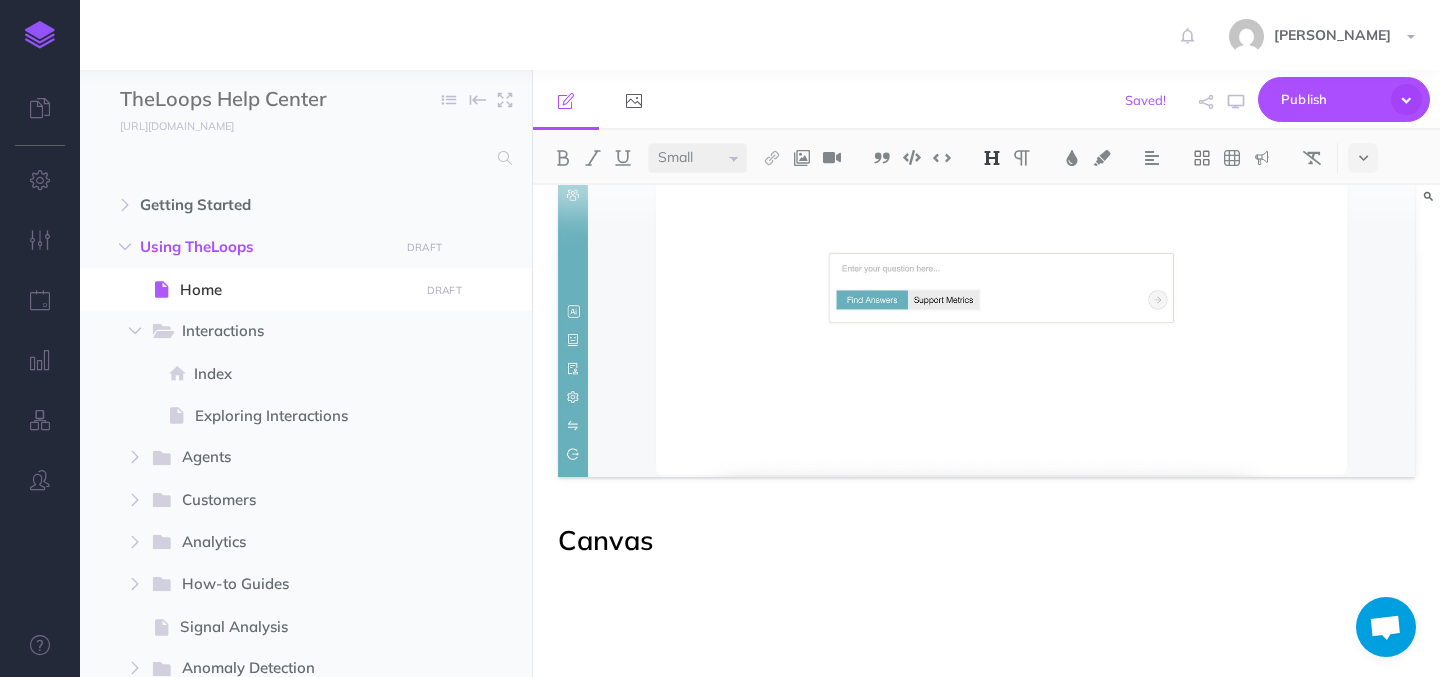 click on "Canvas" at bounding box center (605, 540) 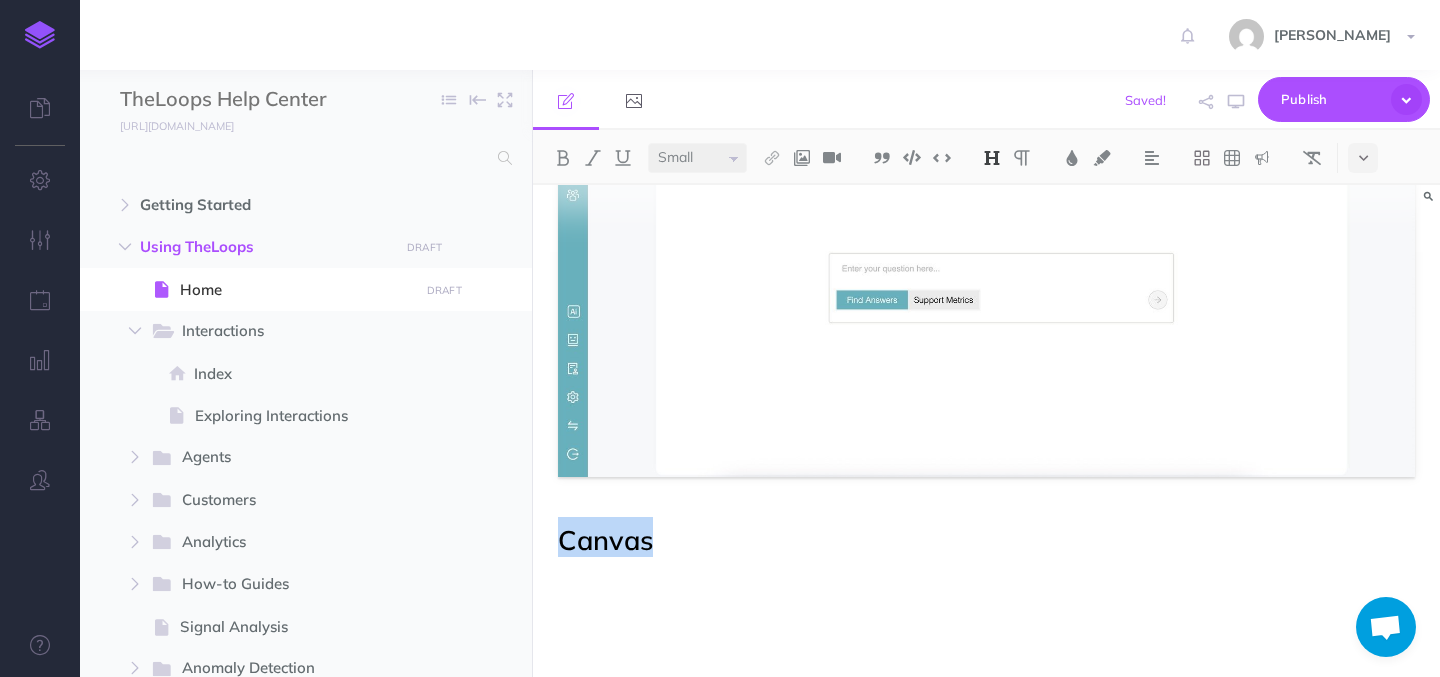 click on "Canvas" at bounding box center [605, 540] 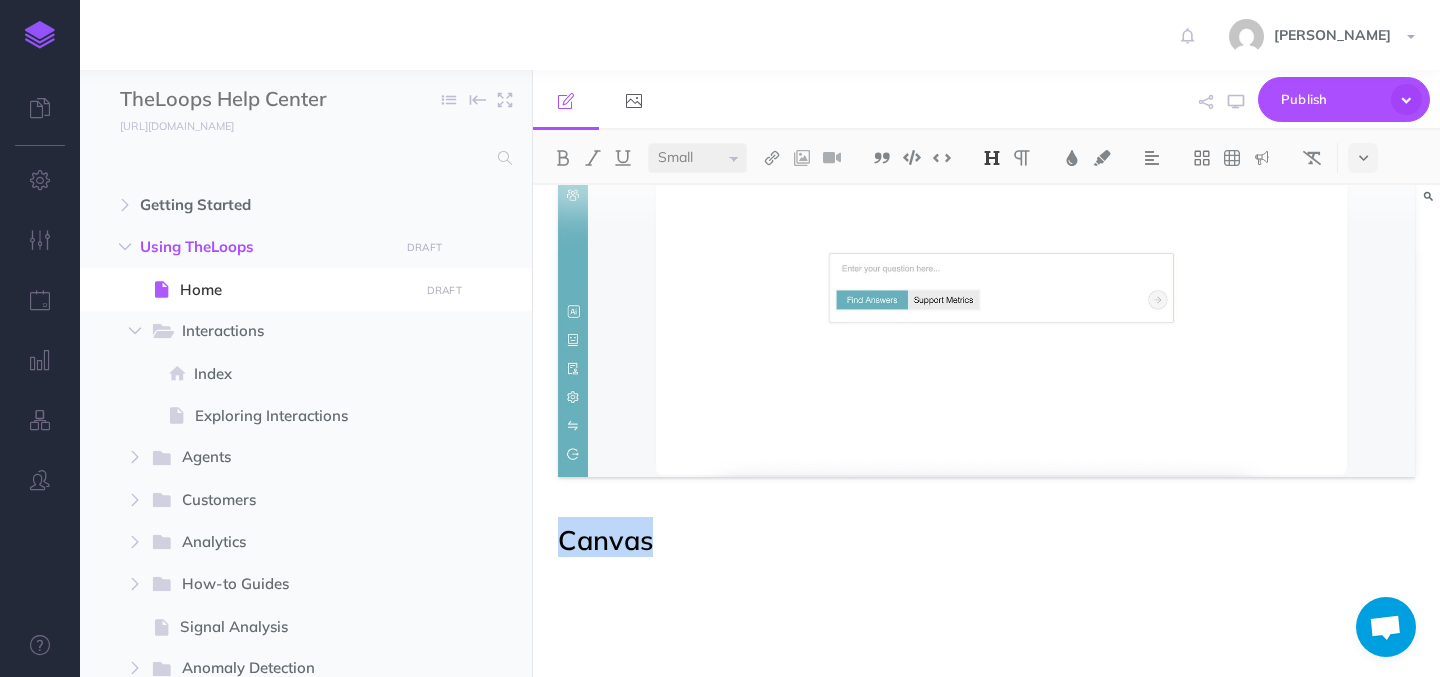 click at bounding box center [992, 158] 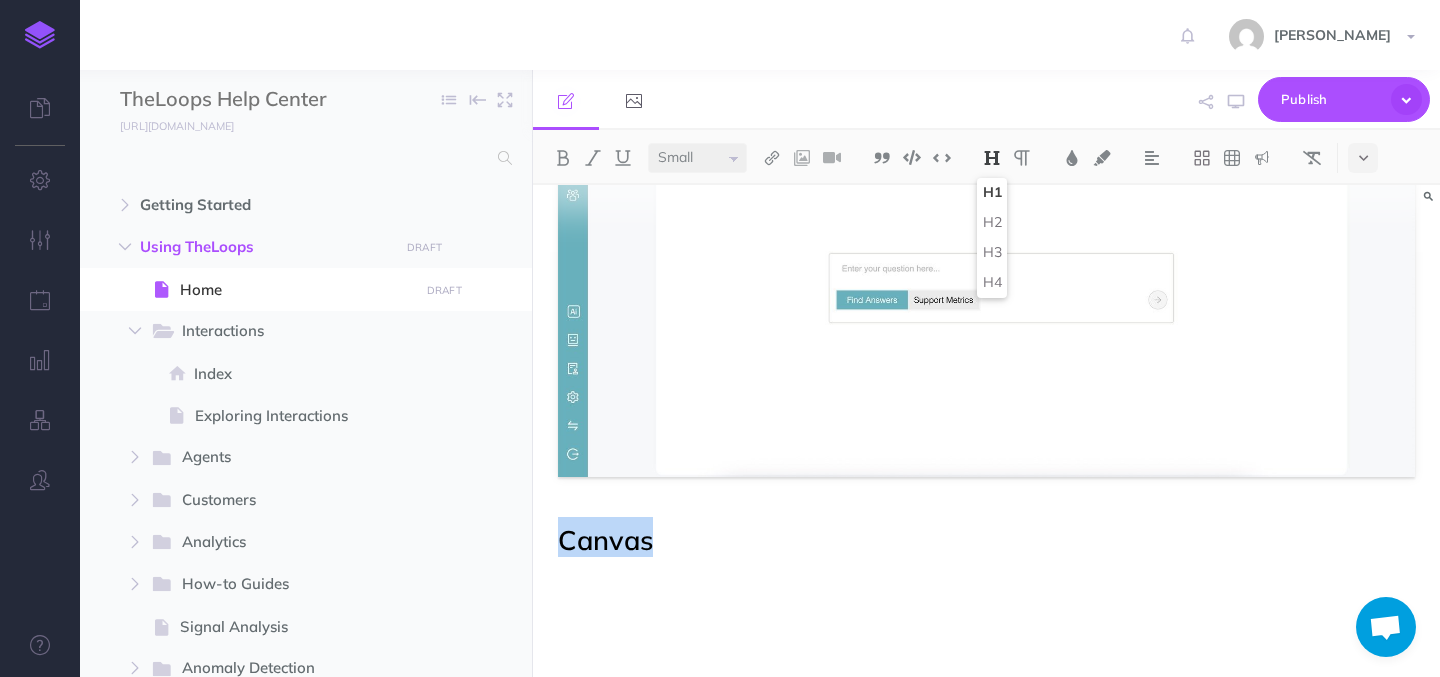 select on "null" 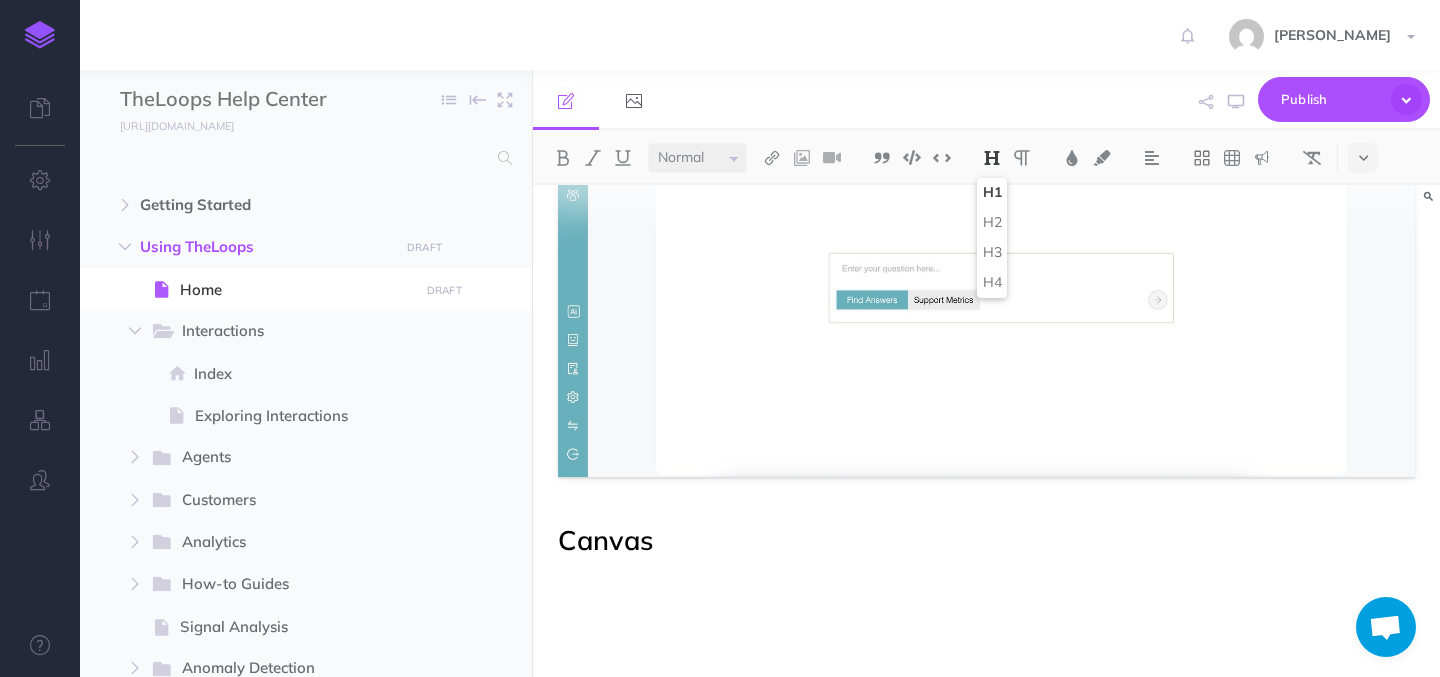 click on "Home Page The  Homepage  is the initial screen you see in theLoops. On this page, you'll find a  search bar  designed to help you quickly retrieve information. You can use it to pose specific queries—for example, "Which were the top topics in [DATE] by ticket volume?" or "Return the total number of tickets with a CSAT score of 5, in the past 100 days." Our system then processes these questions against your ingested helpdesk data to provide accurate answers and support metrics.                           [GEOGRAPHIC_DATA]" at bounding box center [986, 265] 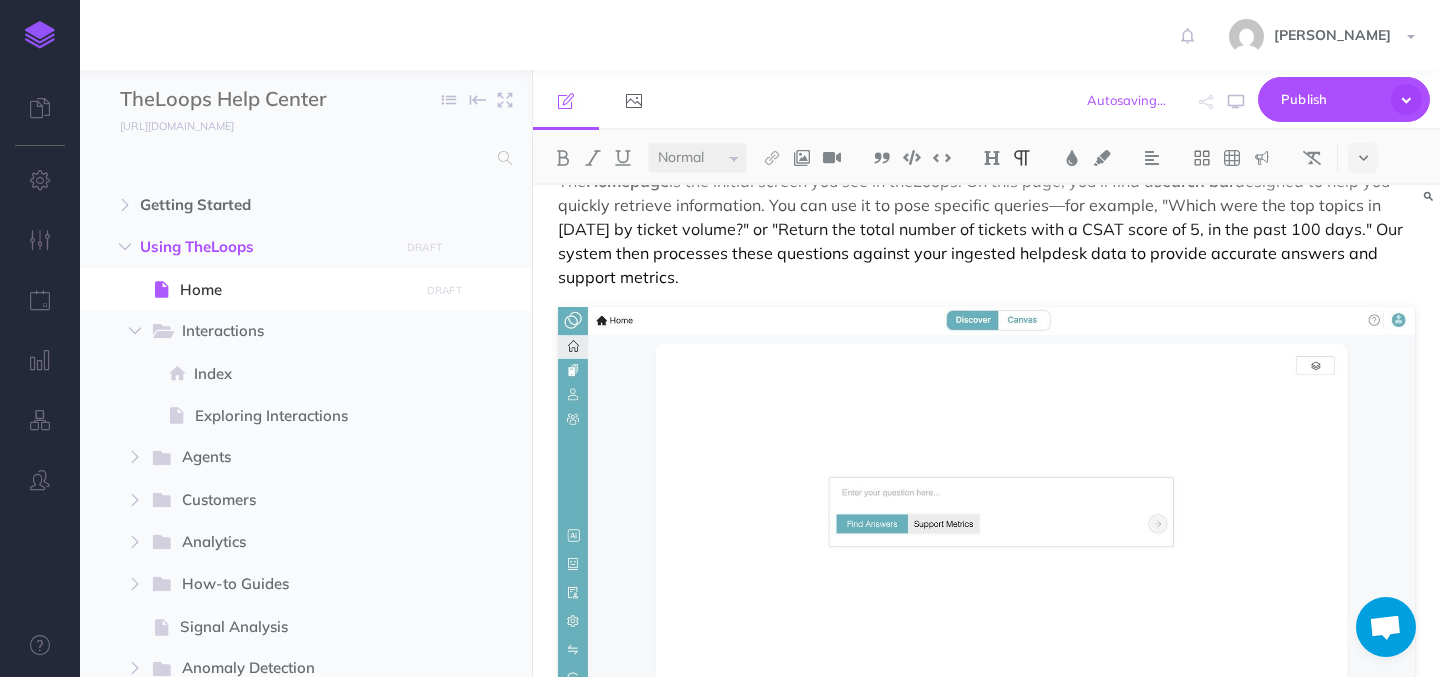 scroll, scrollTop: 90, scrollLeft: 0, axis: vertical 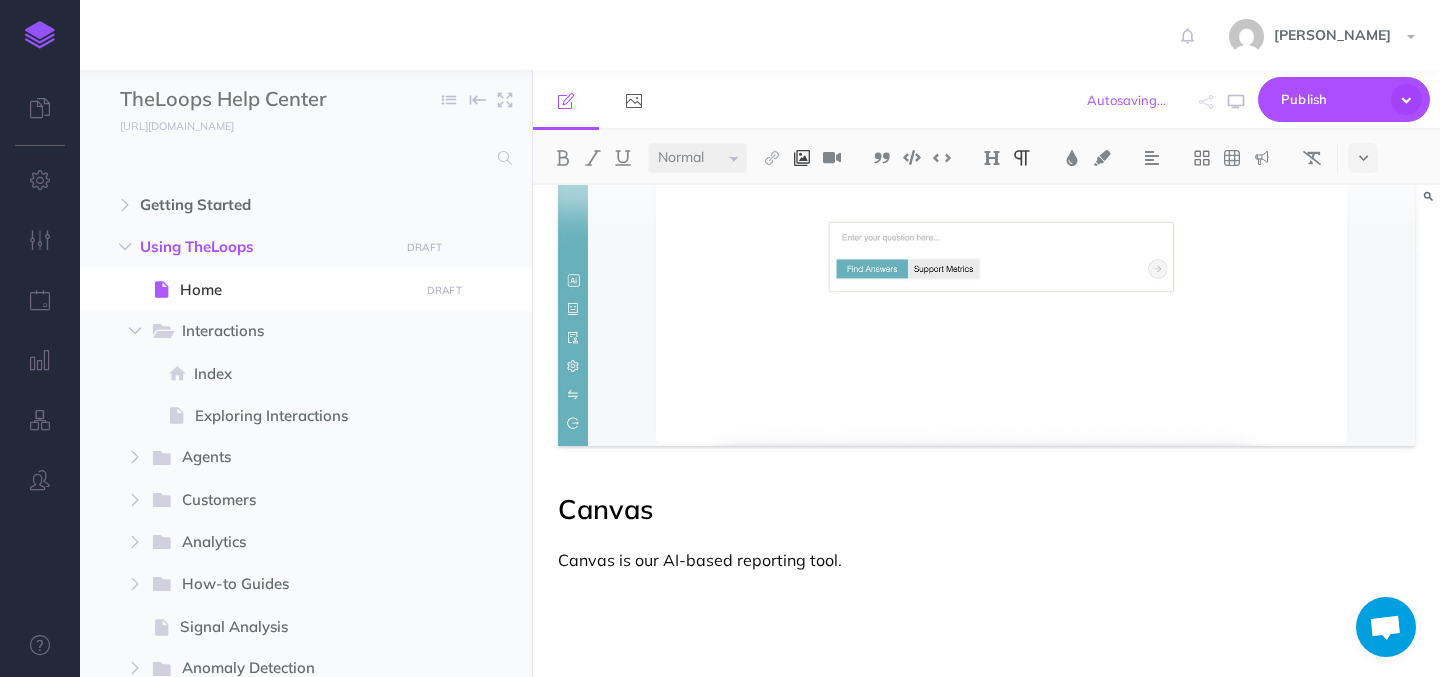 click at bounding box center [802, 158] 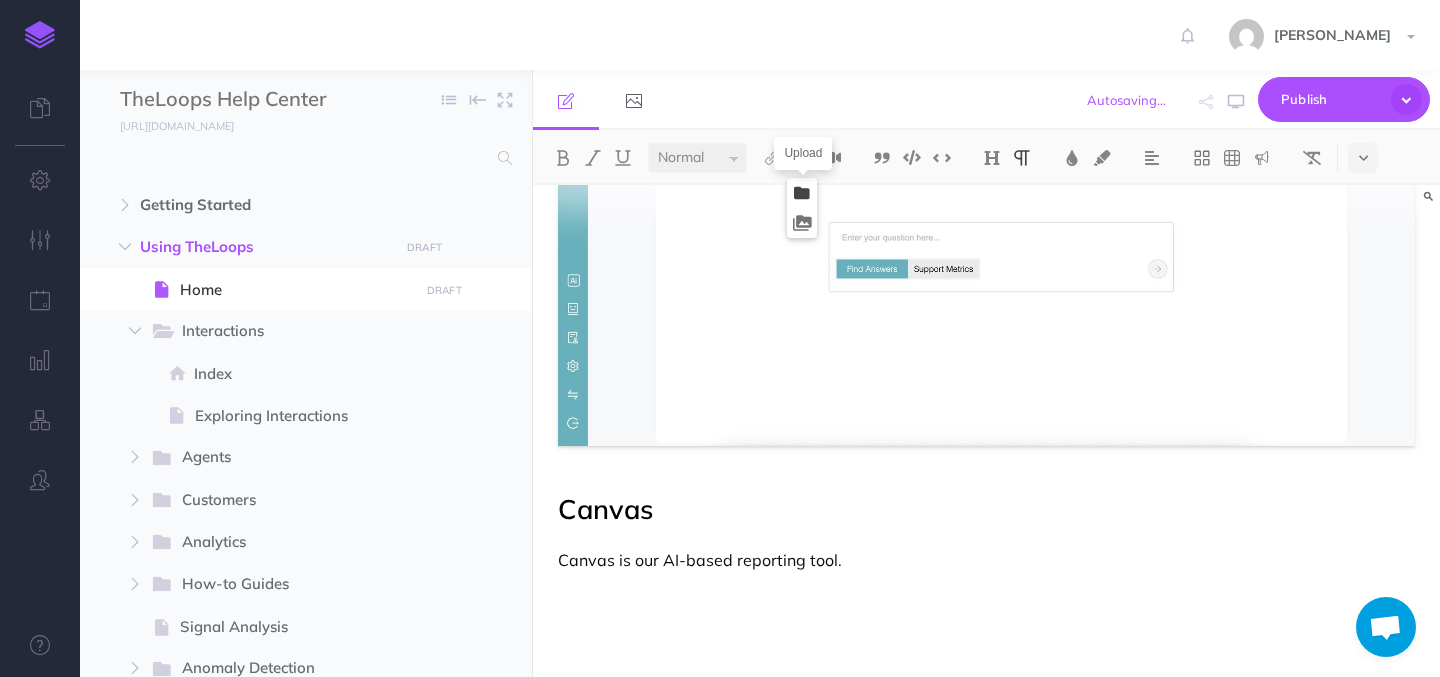 click at bounding box center [802, 193] 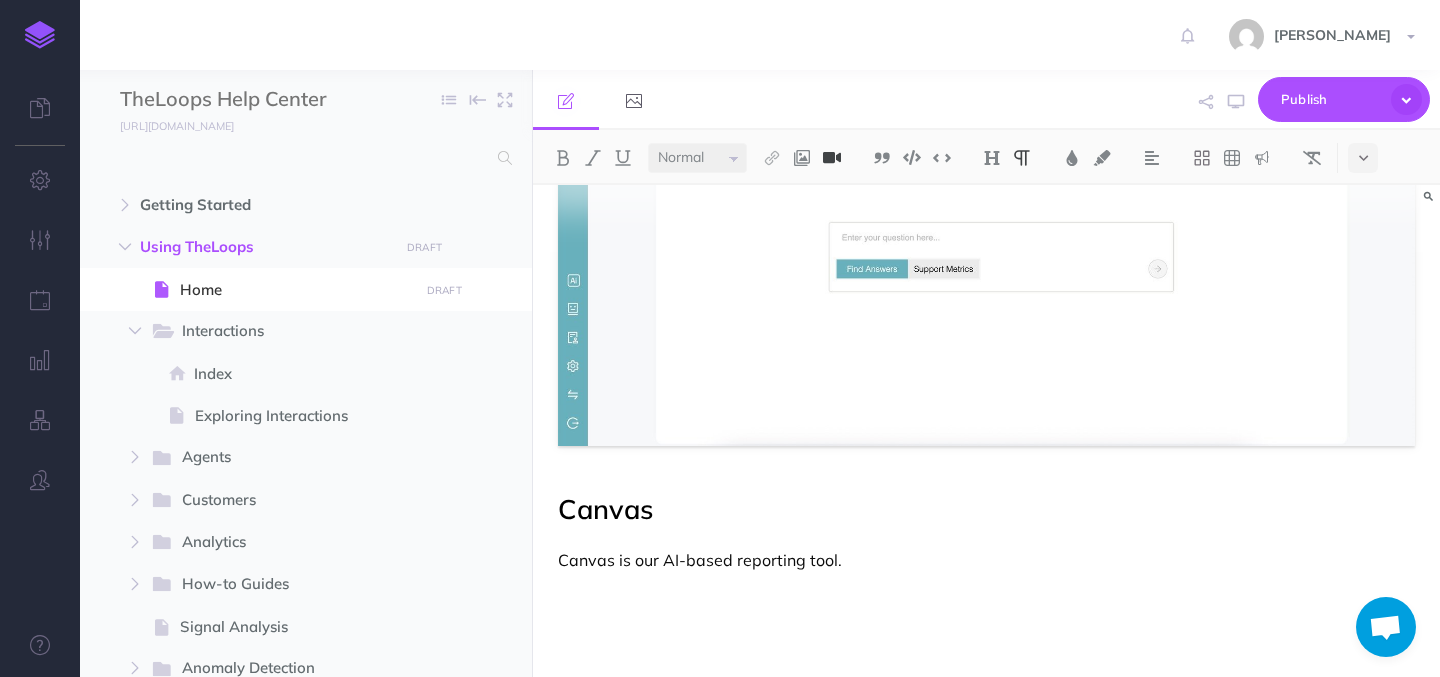 click at bounding box center [832, 158] 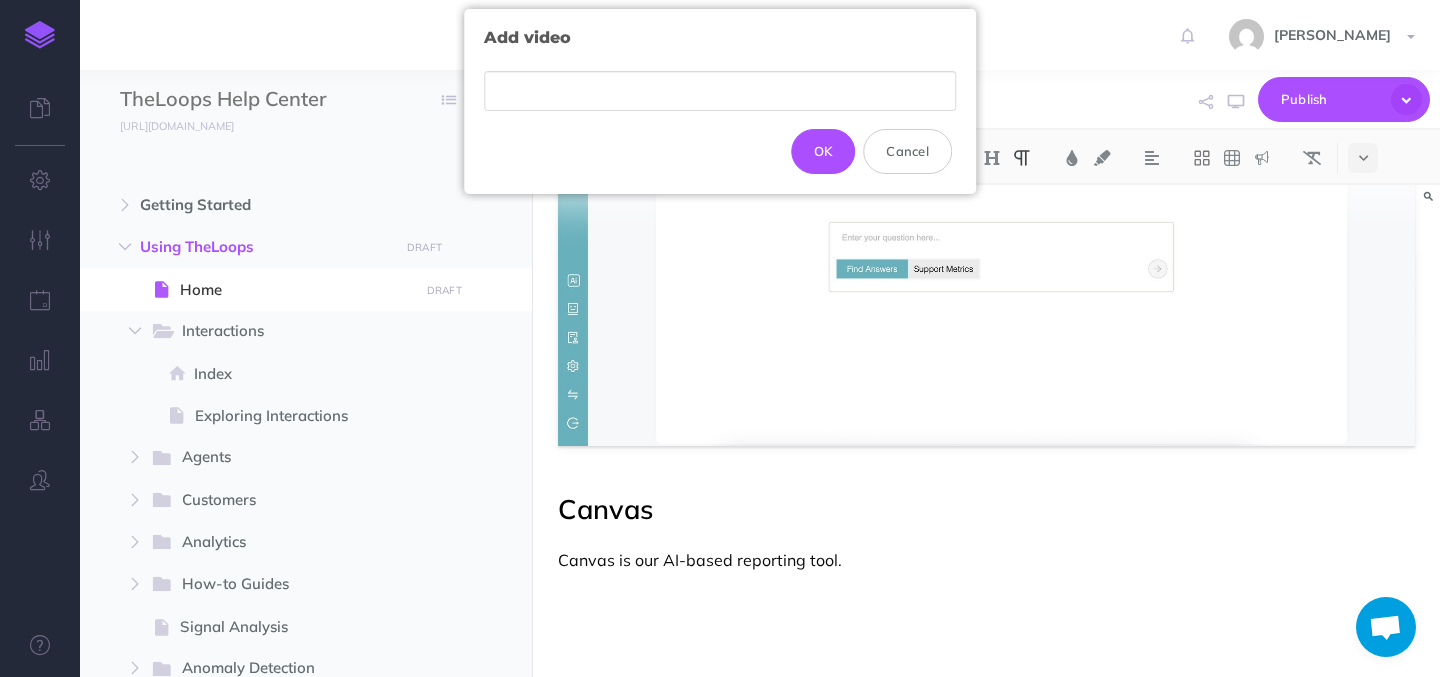 click at bounding box center [720, 91] 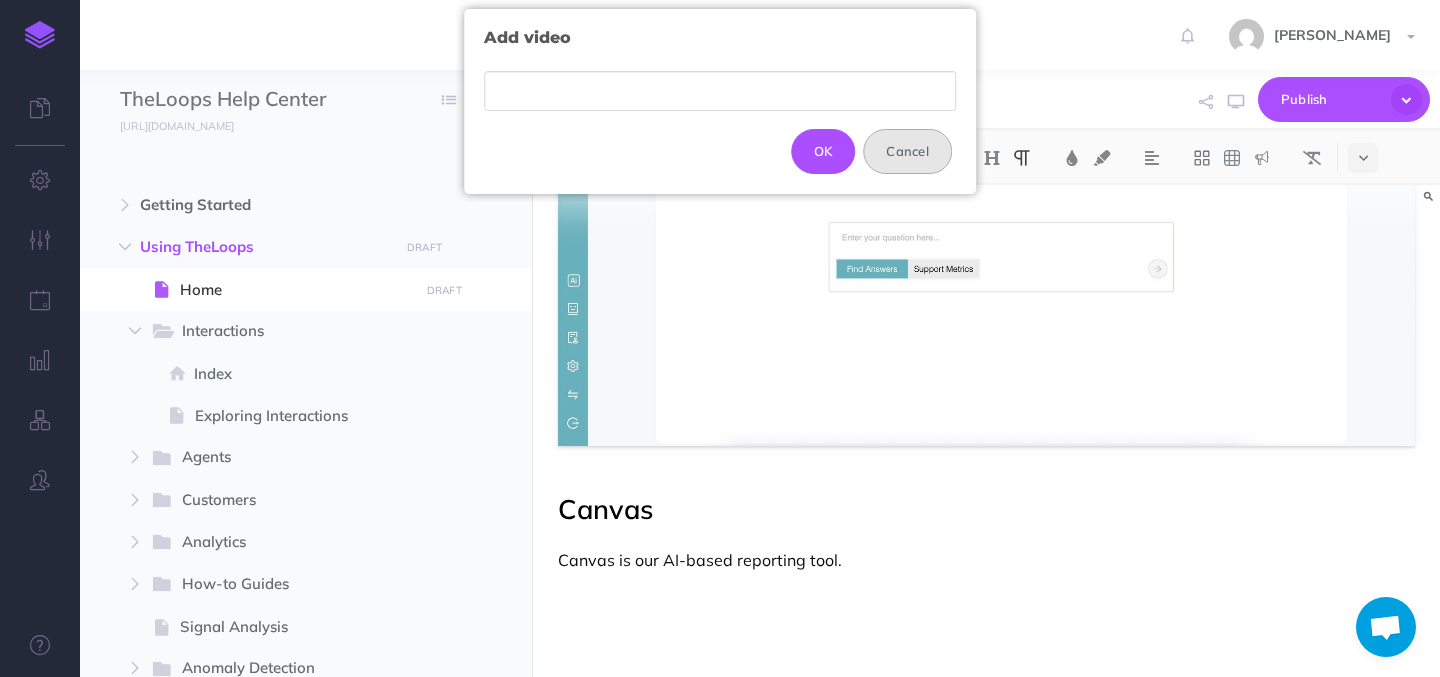 click on "Cancel" at bounding box center (907, 151) 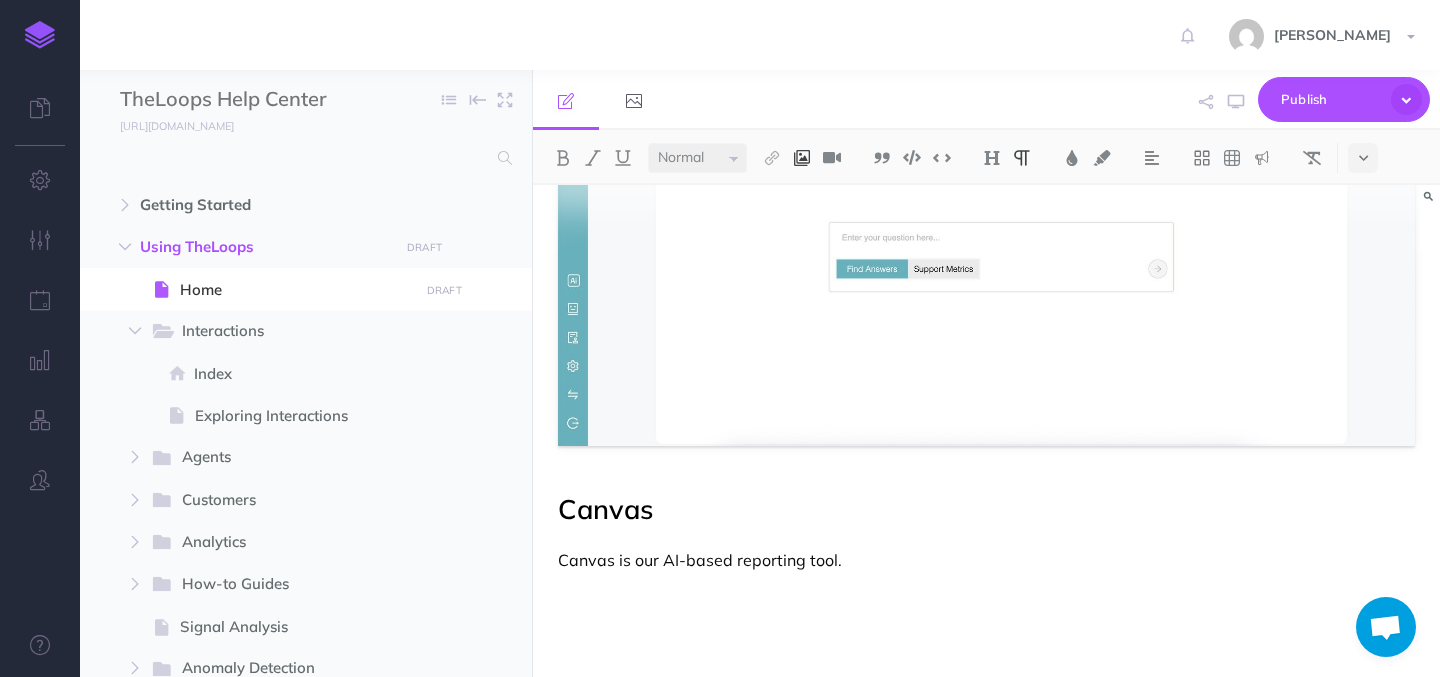 click at bounding box center (802, 158) 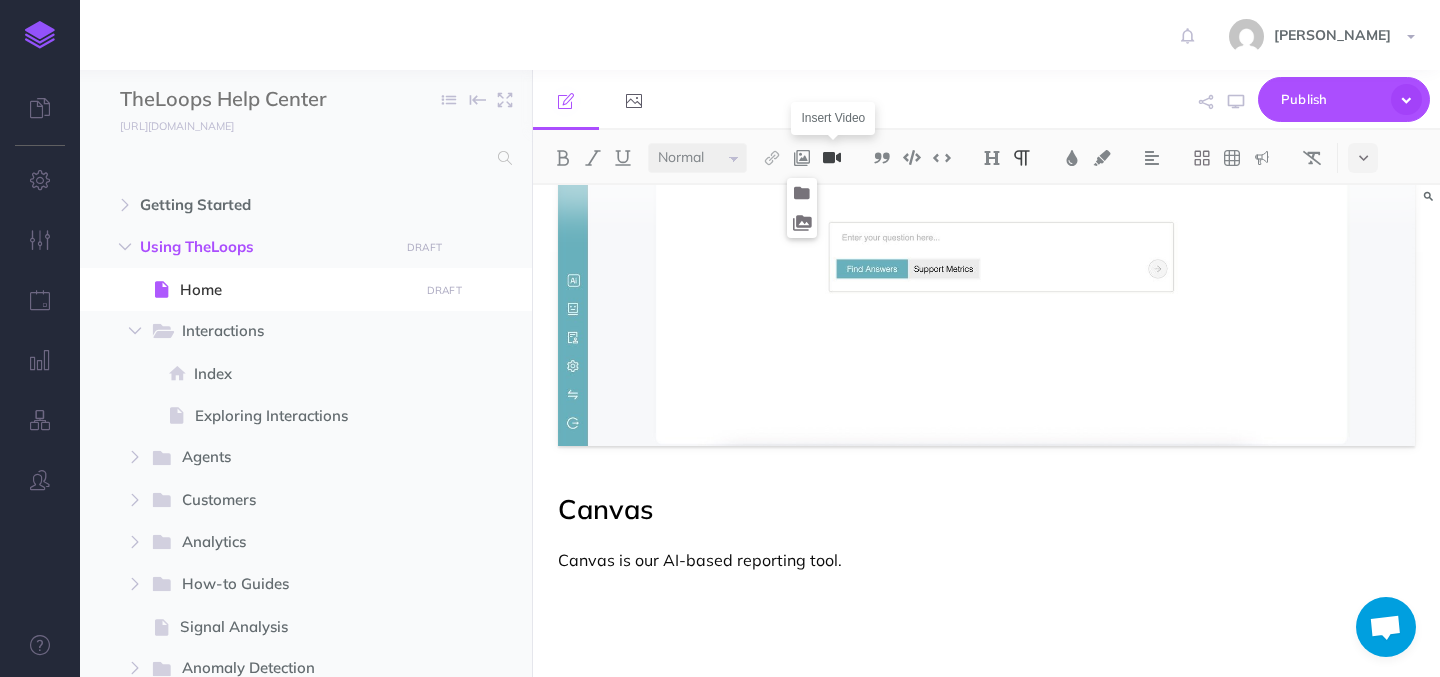 click at bounding box center (832, 158) 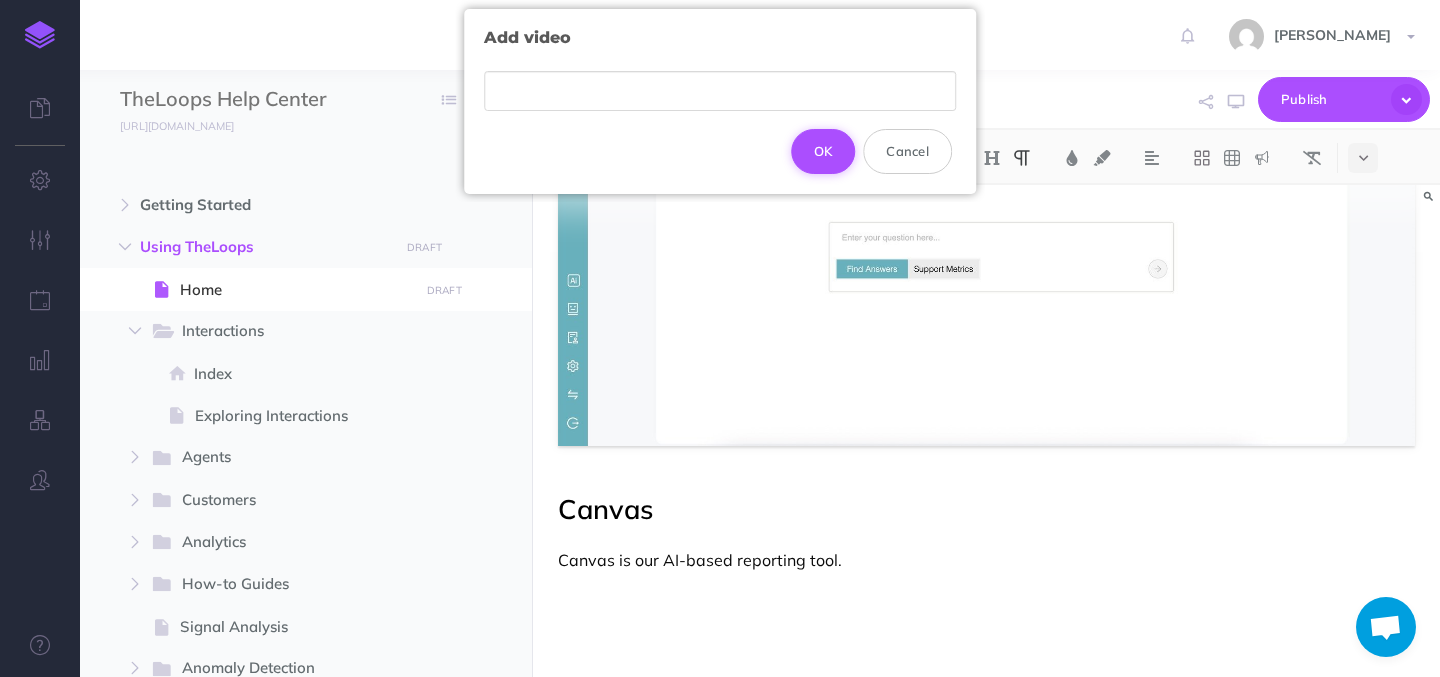 click on "OK" at bounding box center (823, 151) 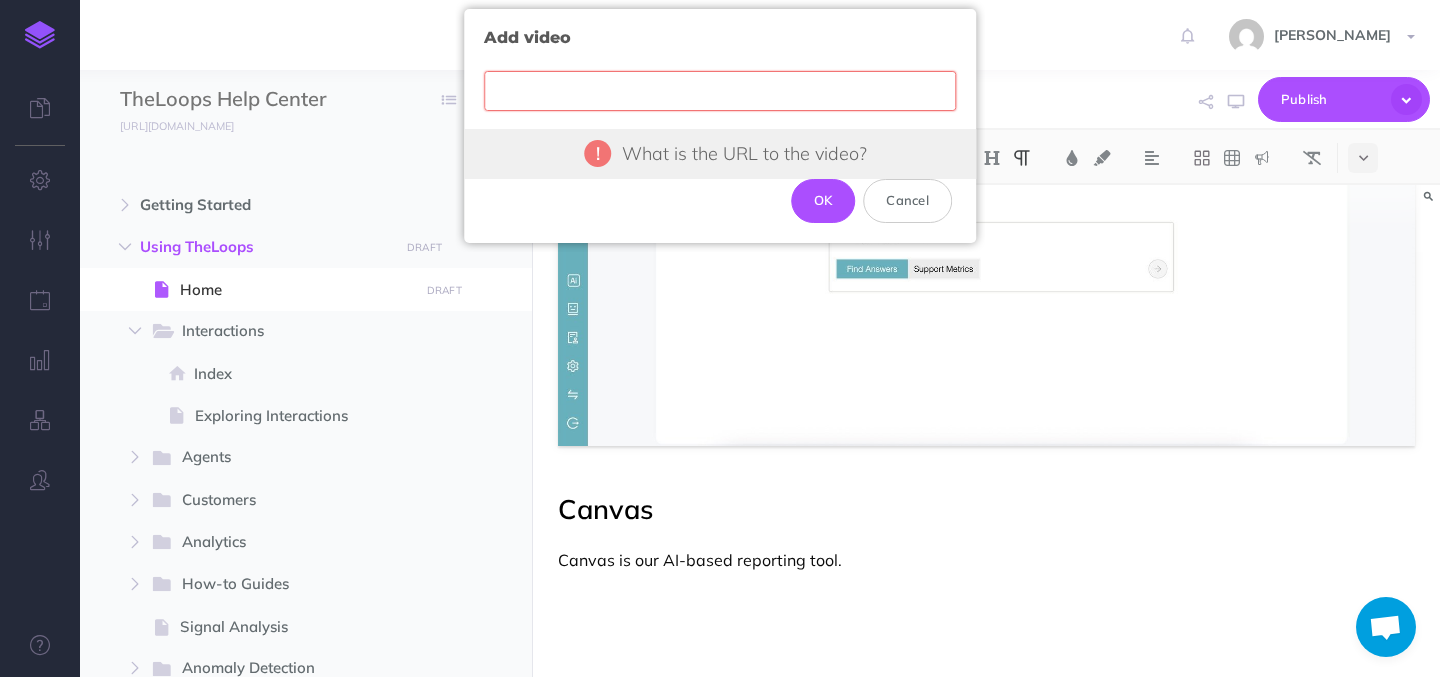click at bounding box center (720, 91) 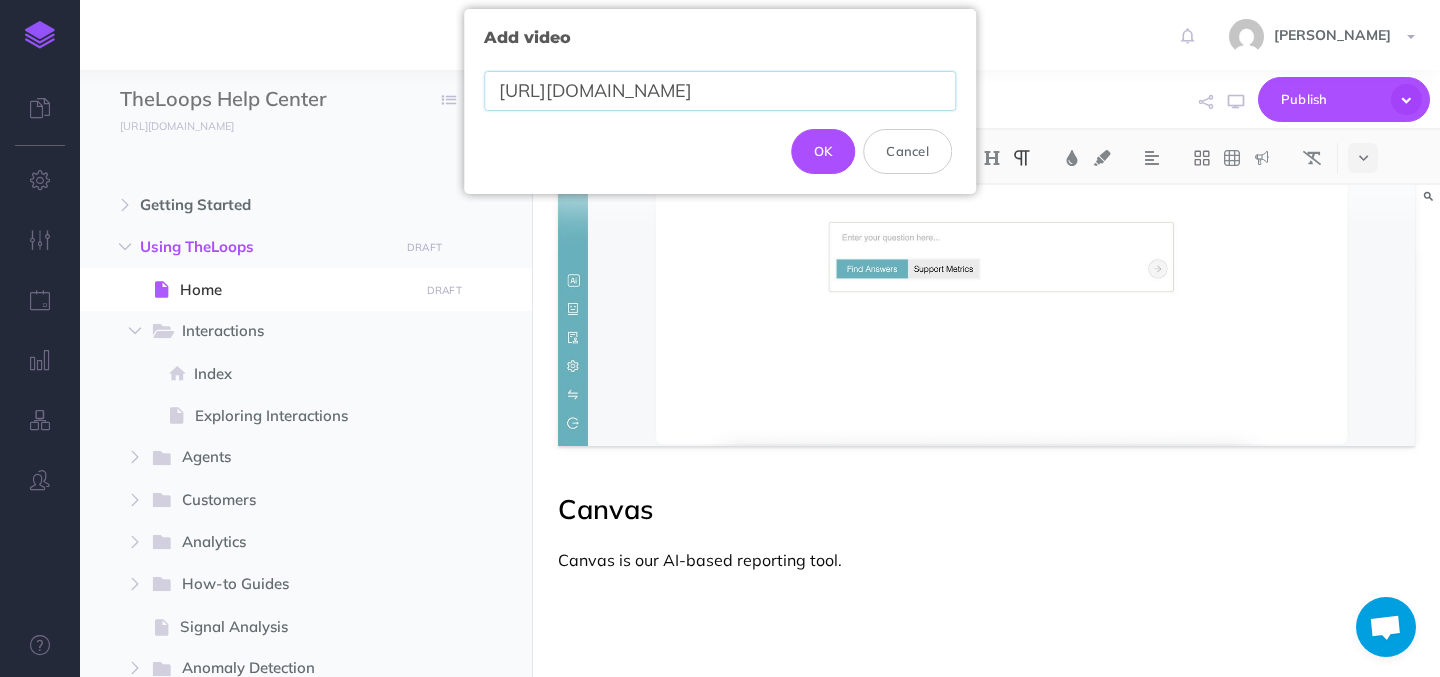scroll, scrollTop: 0, scrollLeft: 538, axis: horizontal 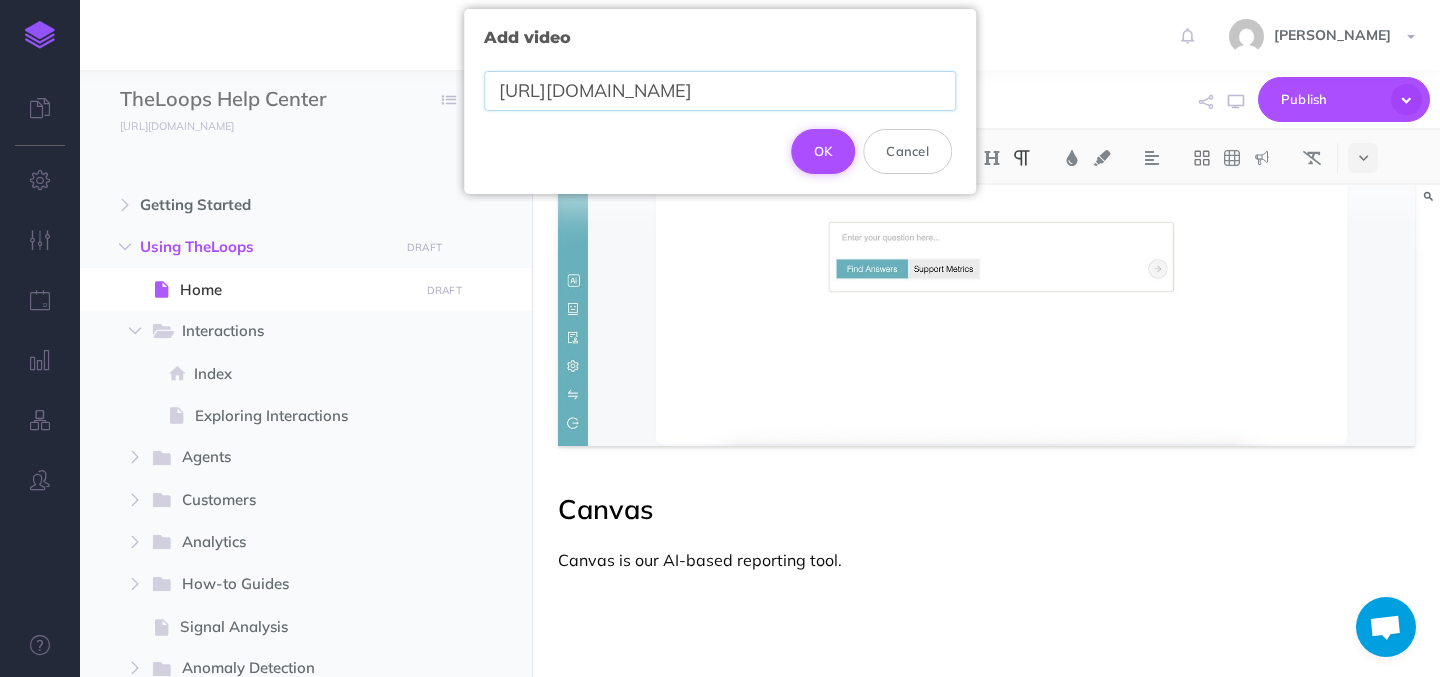 type on "[URL][DOMAIN_NAME]" 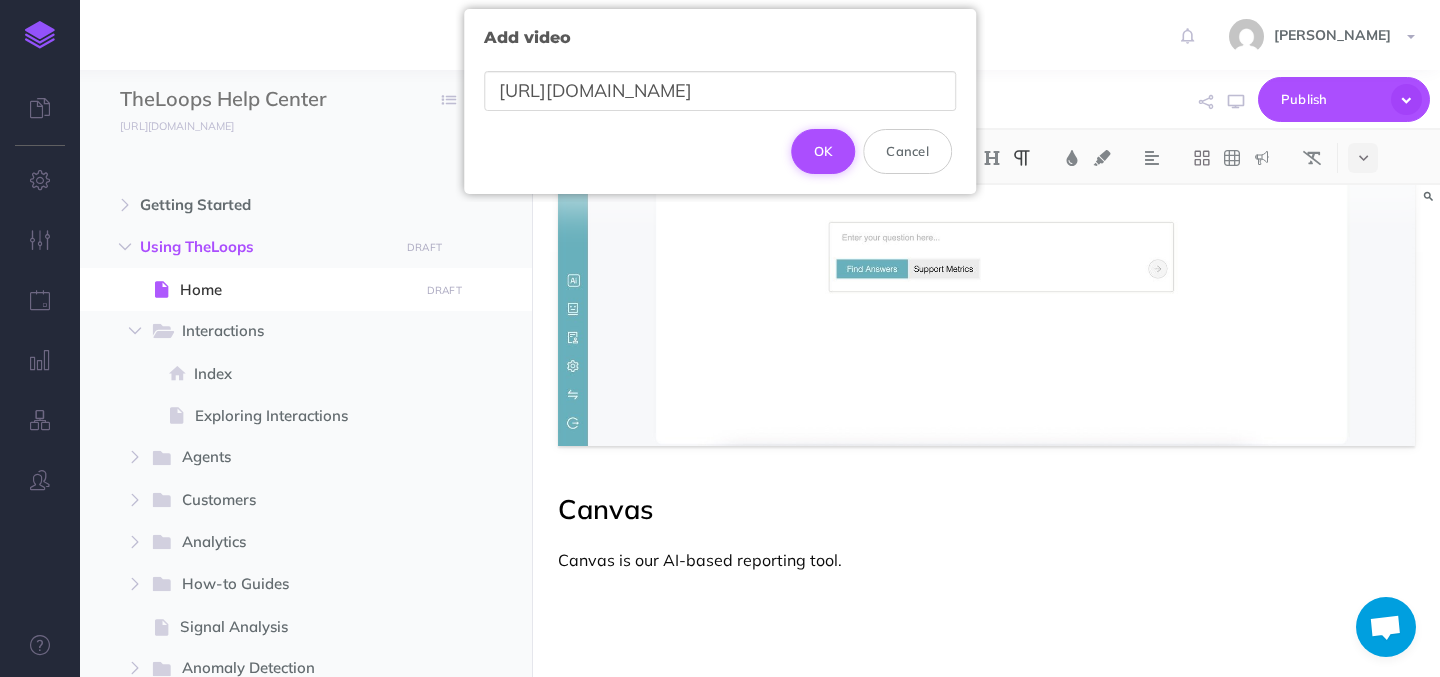 click on "OK" at bounding box center (823, 151) 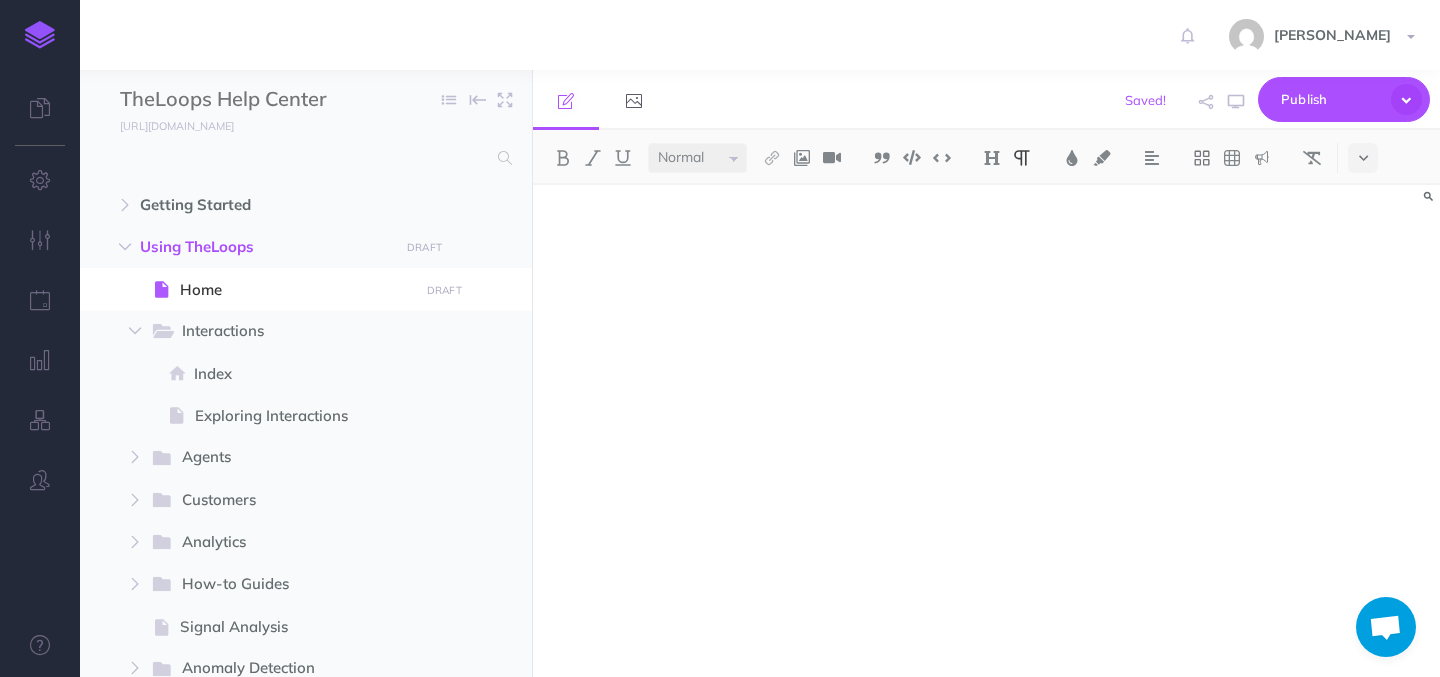scroll, scrollTop: 890, scrollLeft: 0, axis: vertical 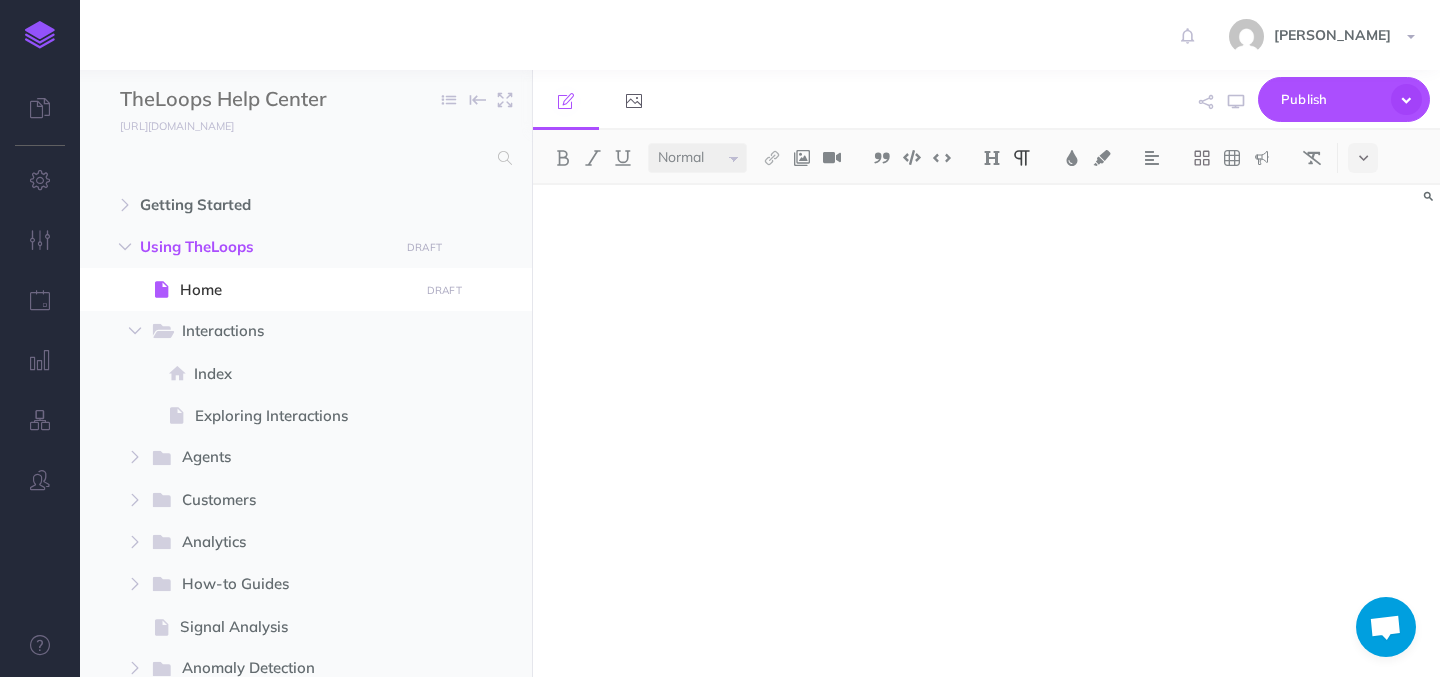 click on "Home Page The  Homepage  is the initial screen you see in theLoops. On this page, you'll find a  search bar  designed to help you quickly retrieve information. You can use it to pose specific queries—for example, "Which were the top topics in [DATE] by ticket volume?" or "Return the total number of tickets with a CSAT score of 5, in the past 100 days." Our system then processes these questions against your ingested helpdesk data to provide accurate answers and support metrics.                           Canvas Canvas is our AI-based reporting tool." at bounding box center (986, 32) 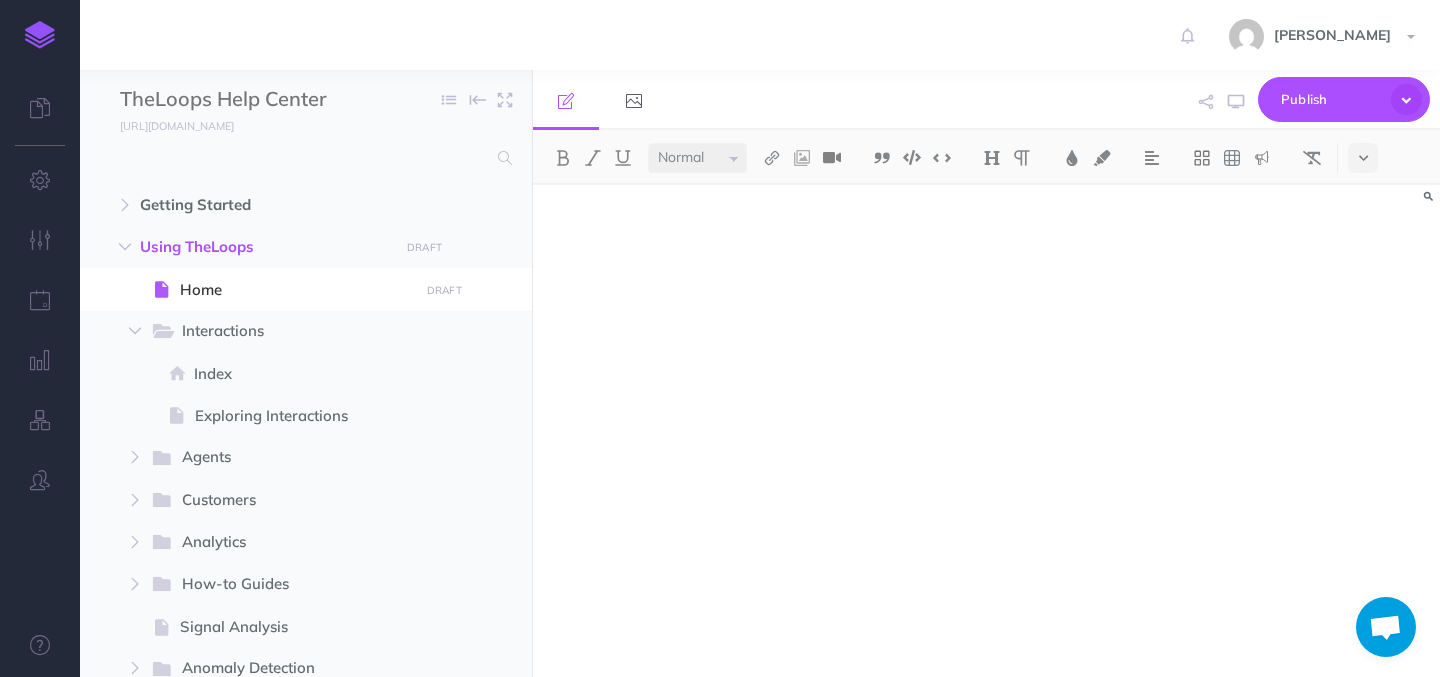 scroll, scrollTop: 400, scrollLeft: 0, axis: vertical 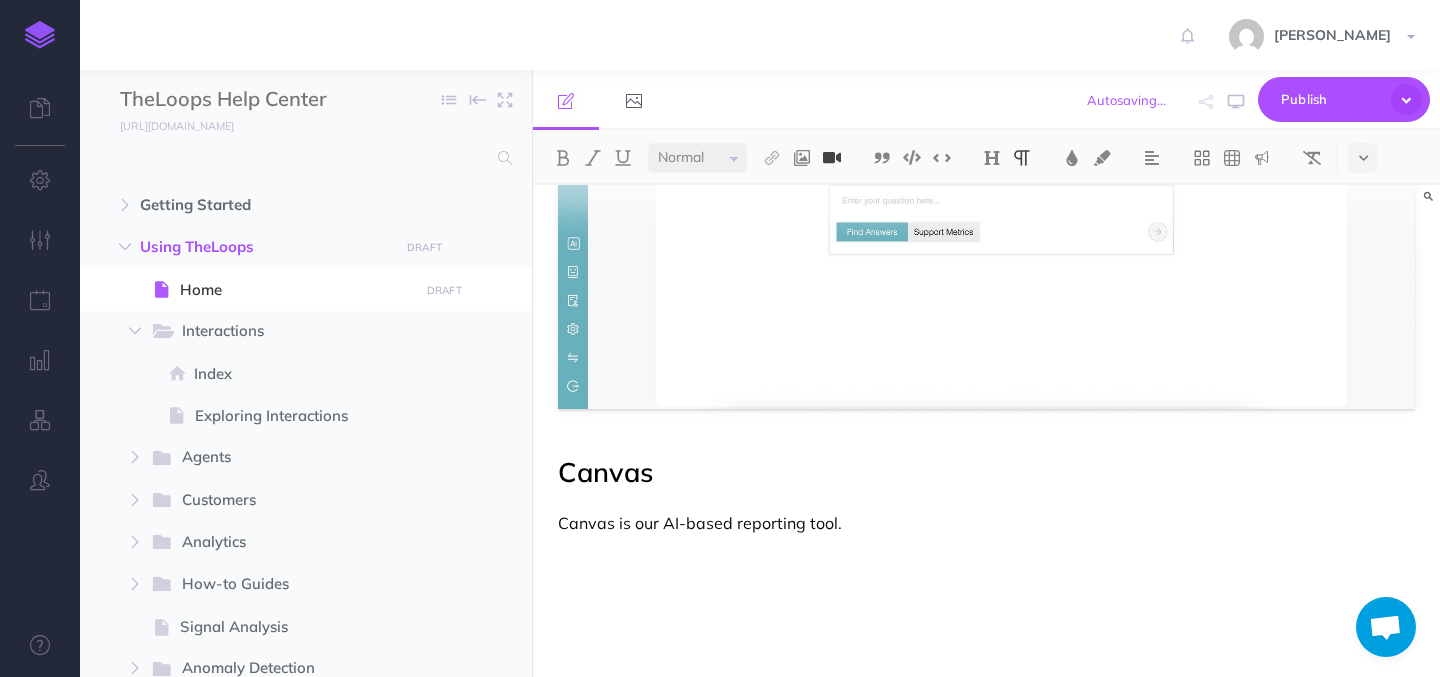 click at bounding box center (832, 158) 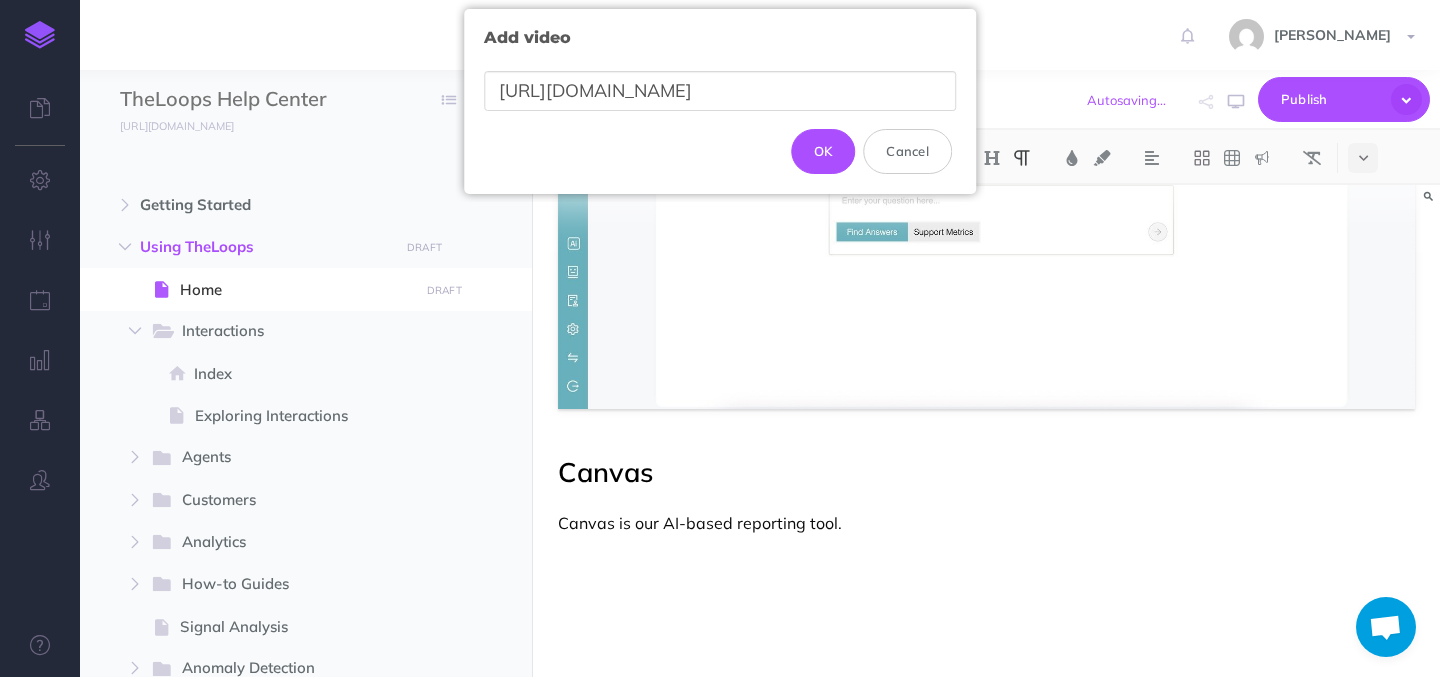 scroll, scrollTop: 0, scrollLeft: 531, axis: horizontal 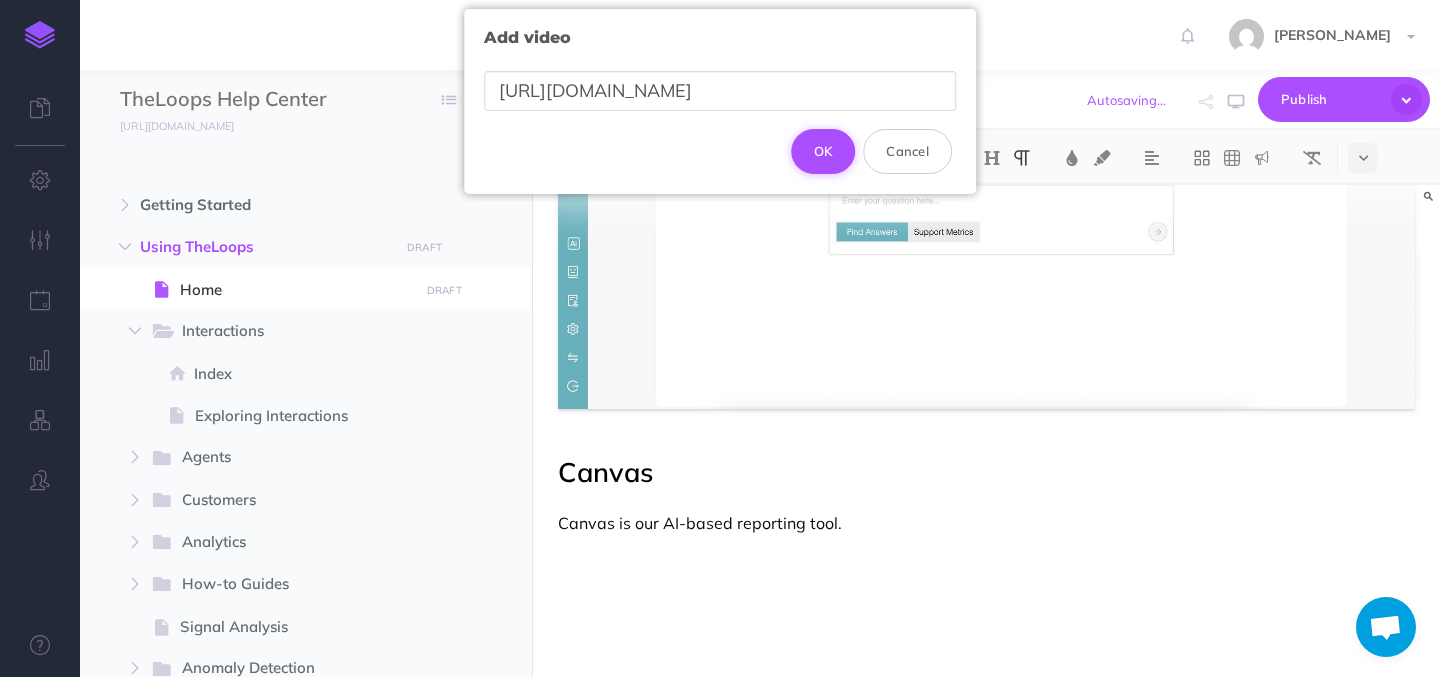 type on "[URL][DOMAIN_NAME]" 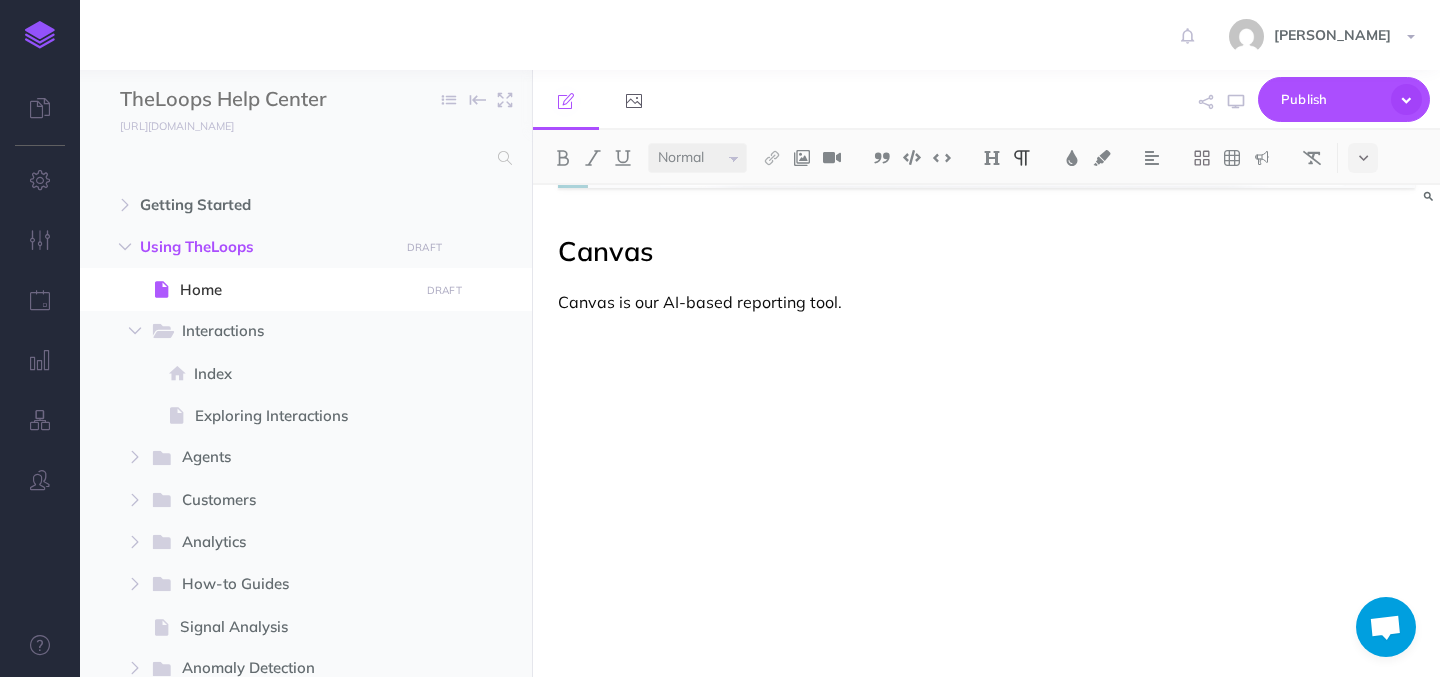 scroll, scrollTop: 613, scrollLeft: 0, axis: vertical 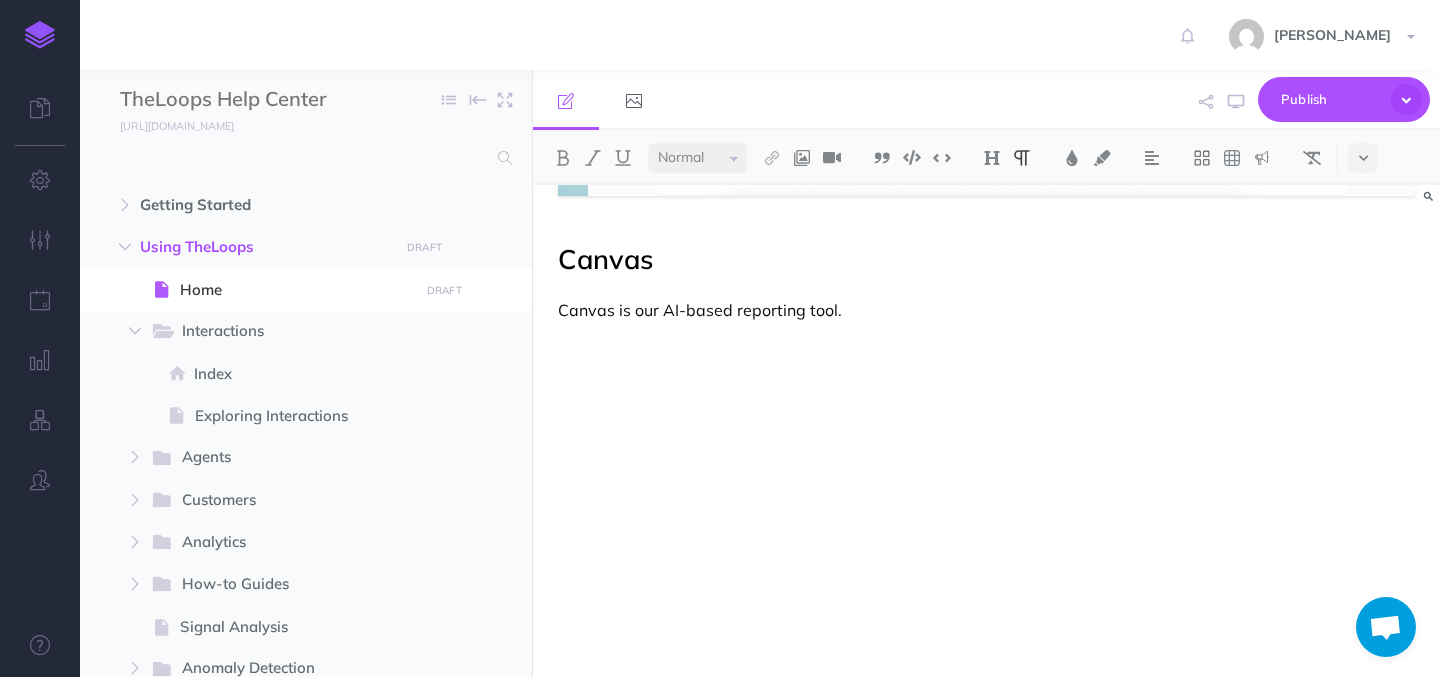 click on "Canvas is our AI-based reporting tool." at bounding box center (986, 310) 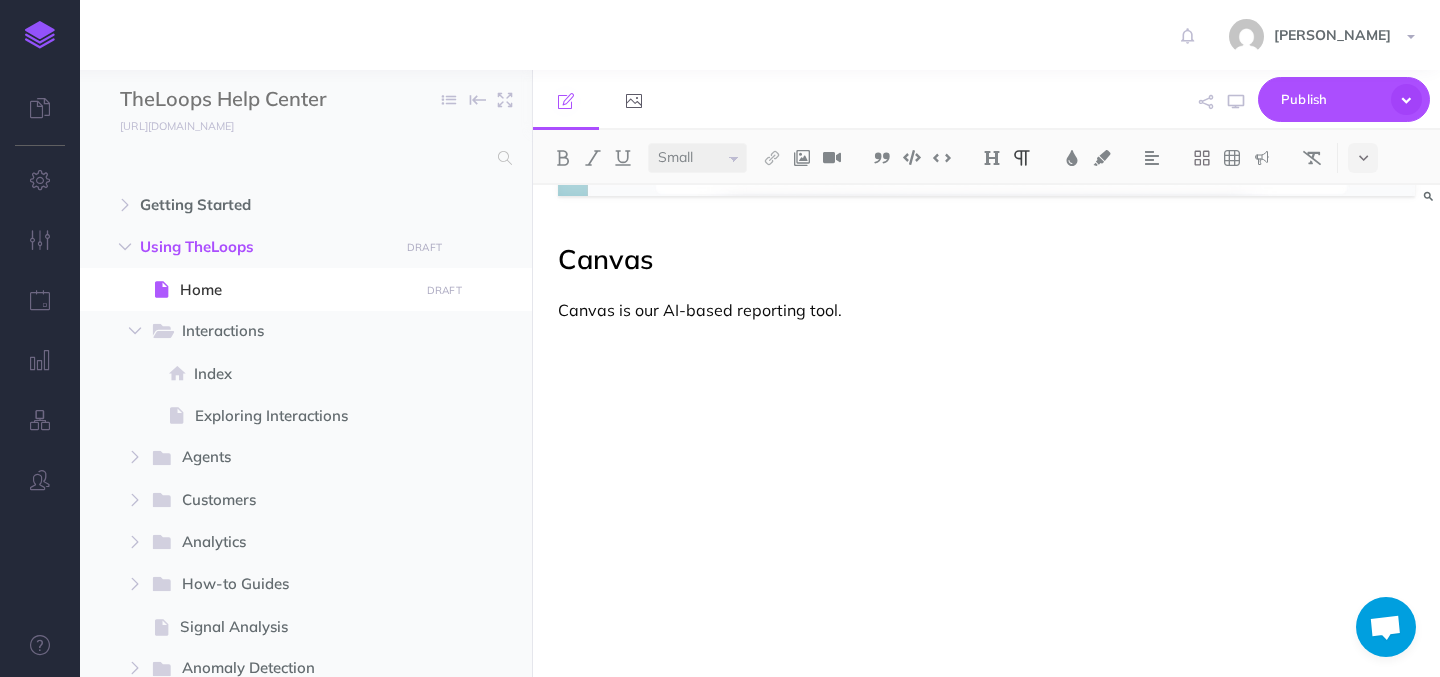 click on "Canvas" at bounding box center [986, 256] 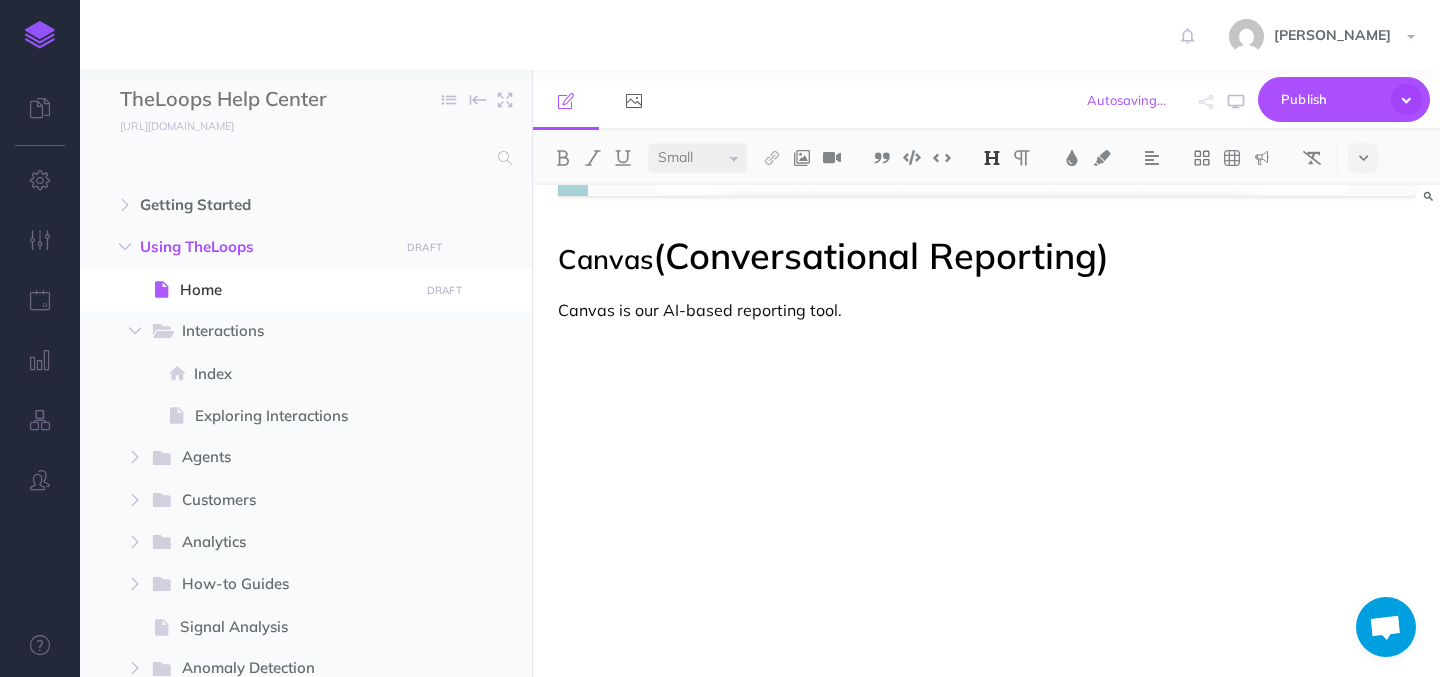 click on "Canvas" at bounding box center [605, 259] 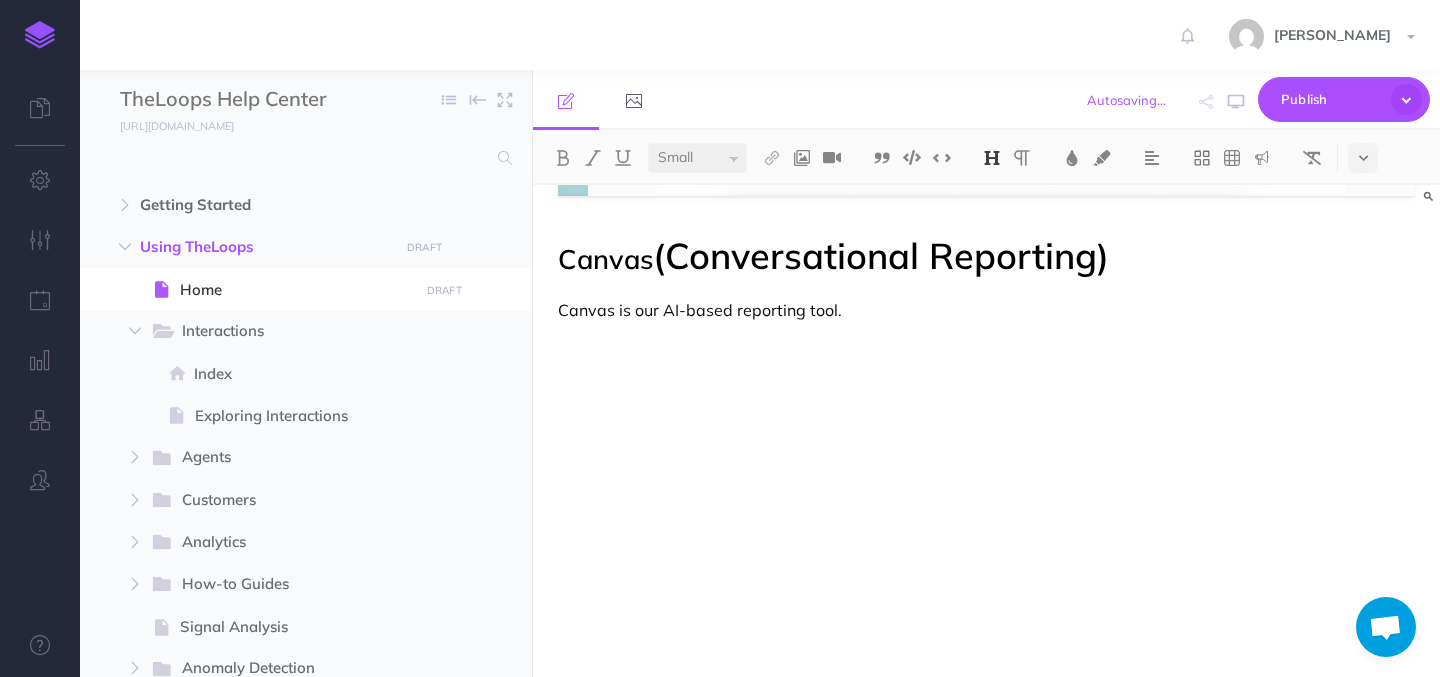 click at bounding box center (992, 158) 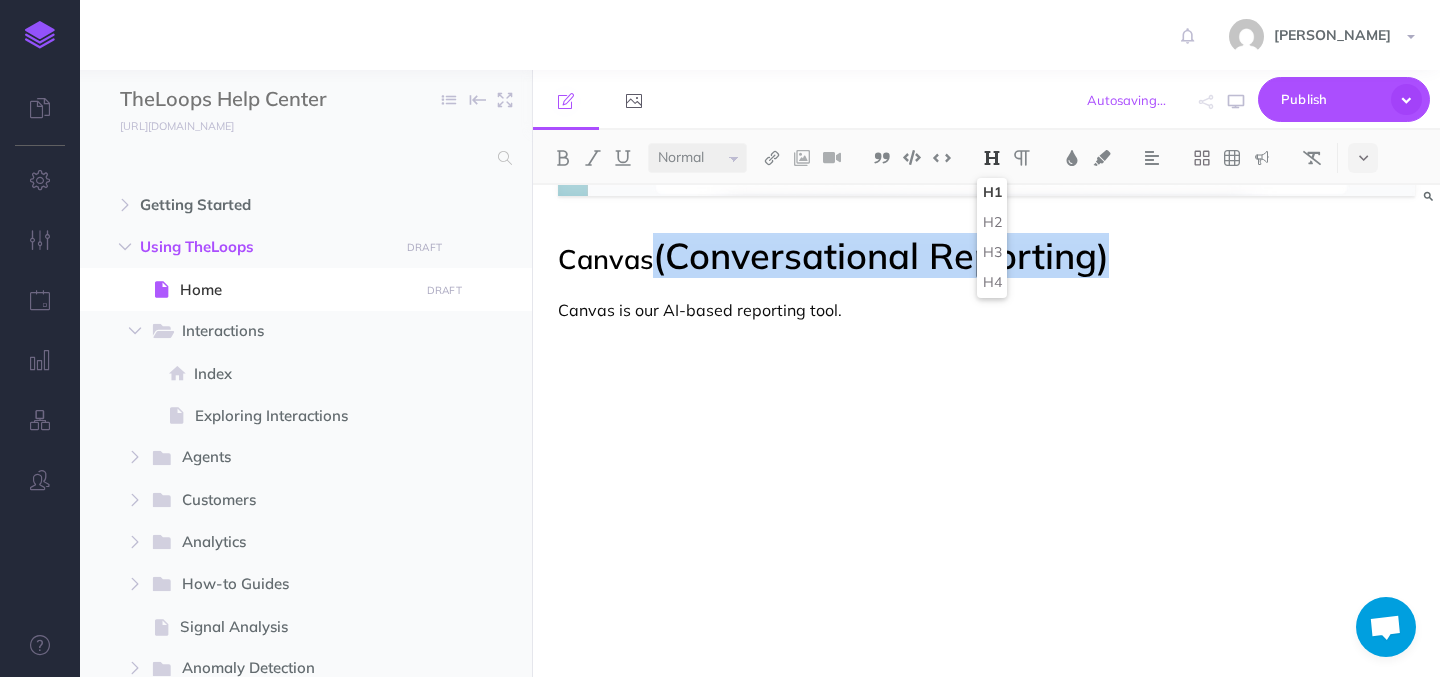 drag, startPoint x: 660, startPoint y: 261, endPoint x: 1123, endPoint y: 269, distance: 463.06912 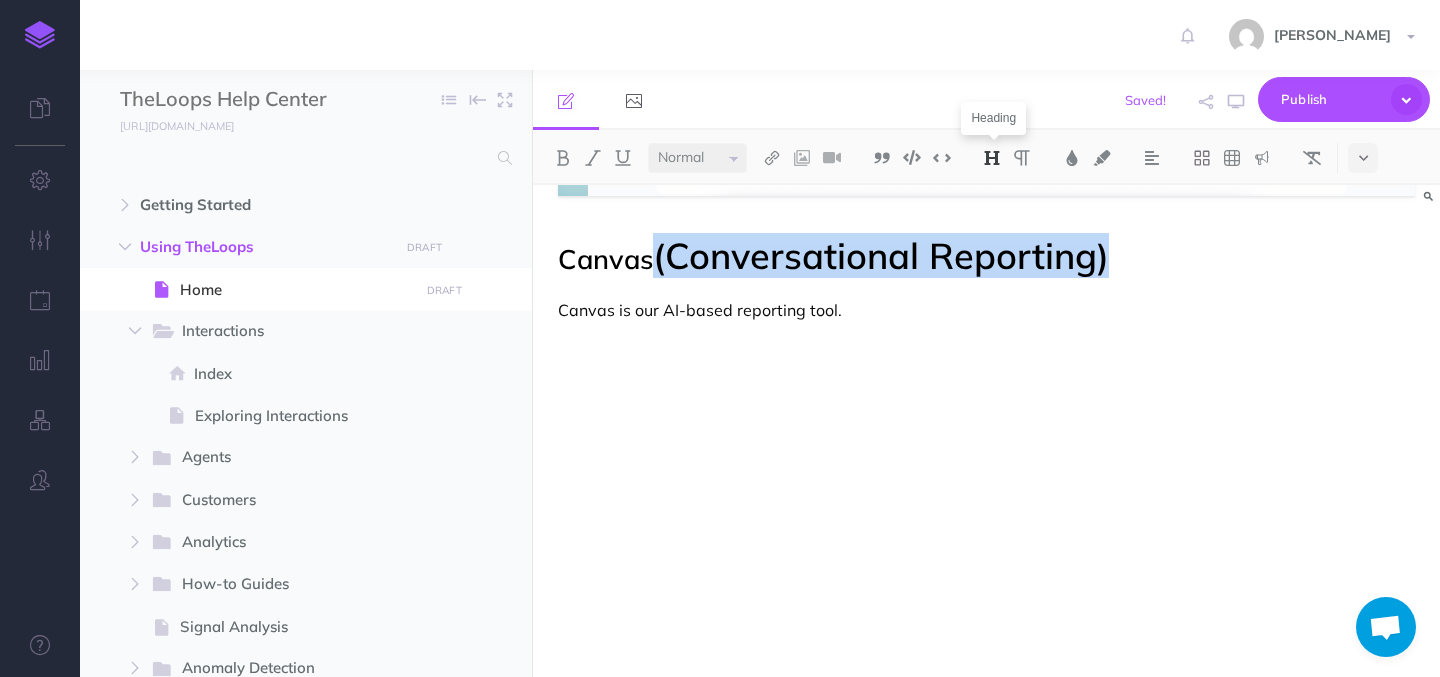 click at bounding box center [992, 158] 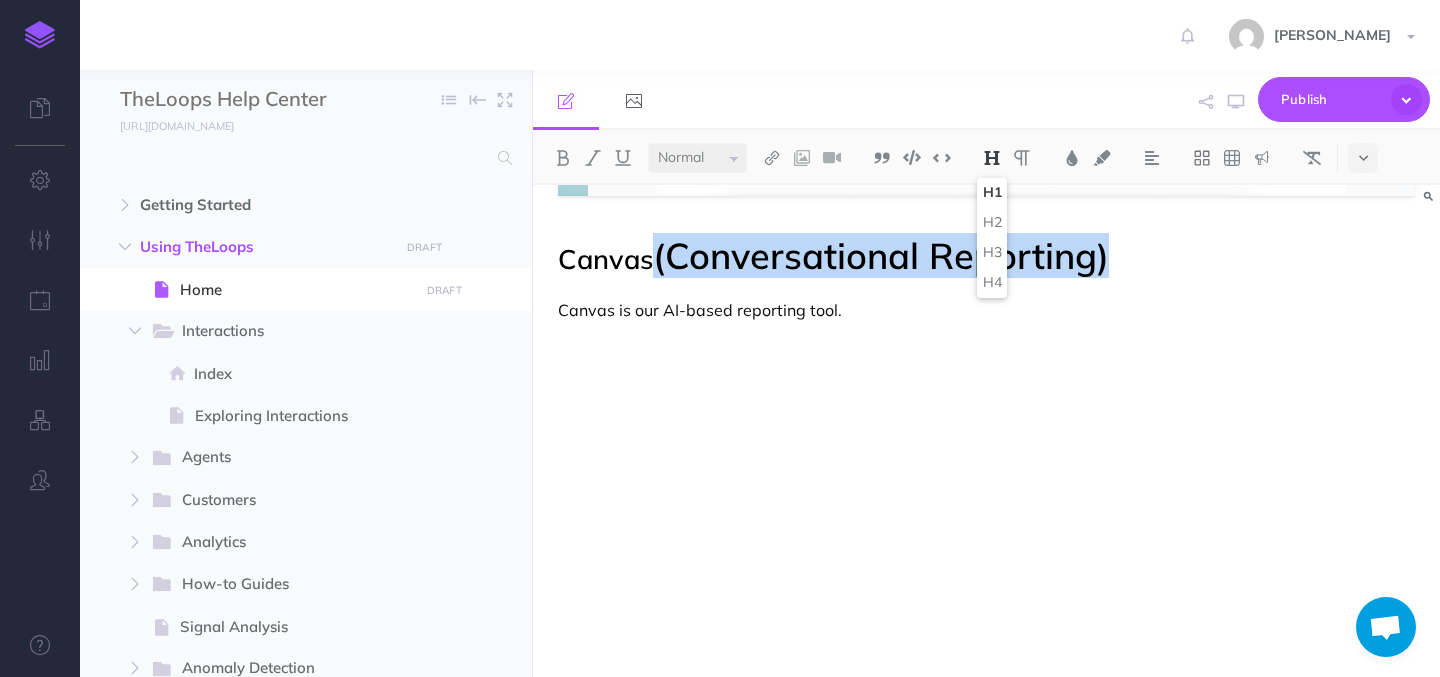 click on "H1" at bounding box center [992, 193] 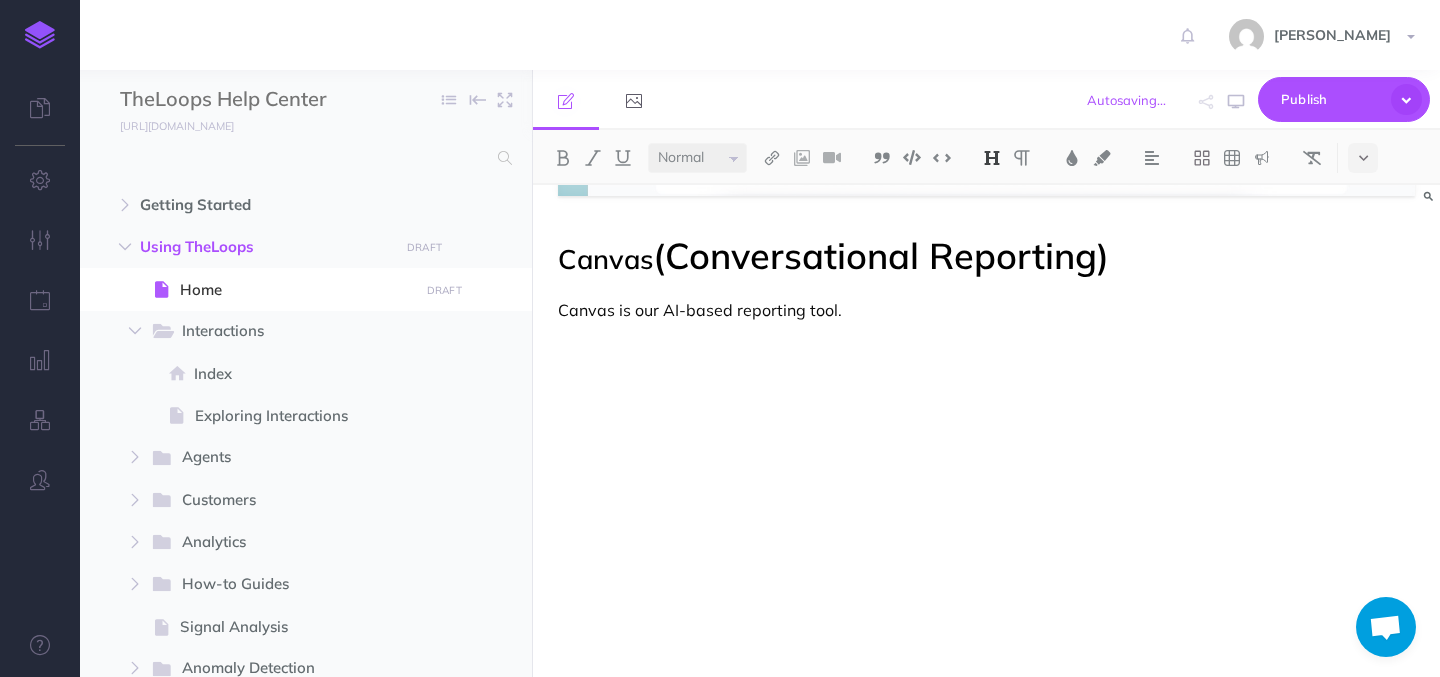 click on "Small   Normal   Large" at bounding box center (697, 158) 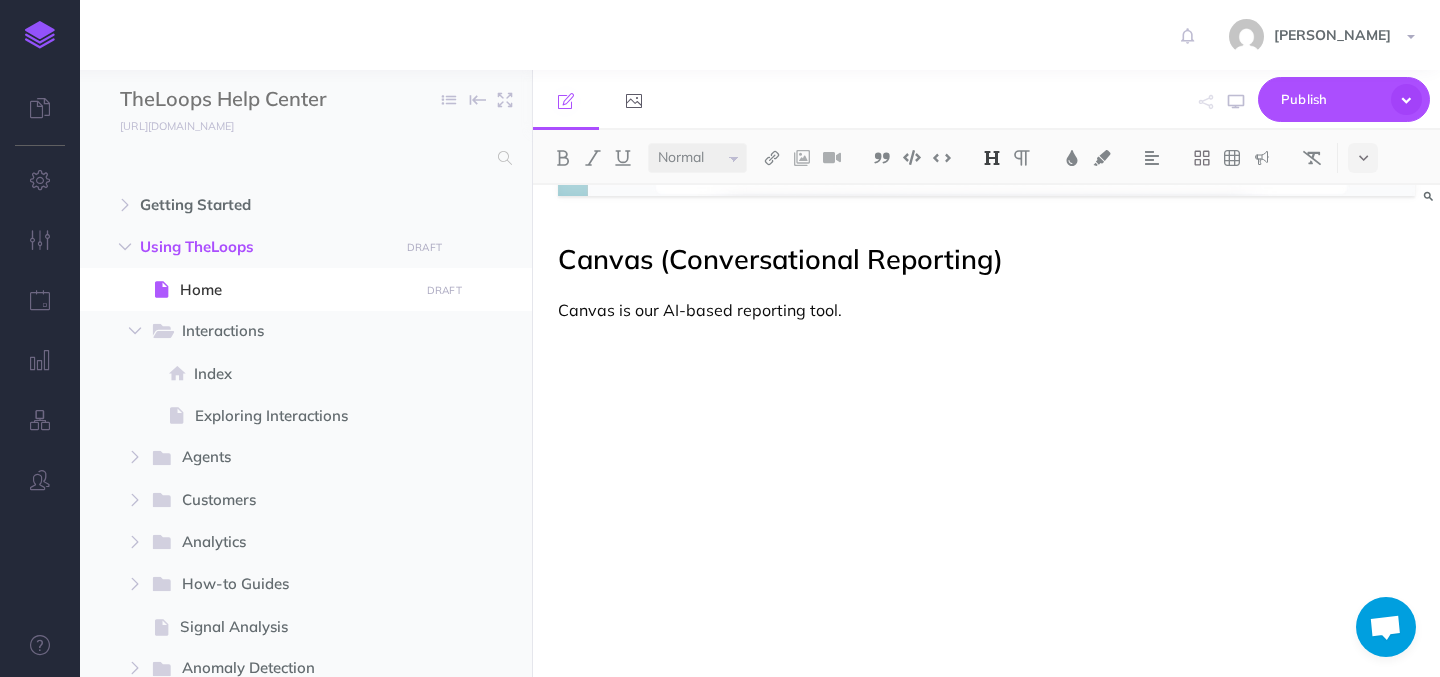 click on "Canvas is our AI-based reporting tool." at bounding box center (986, 310) 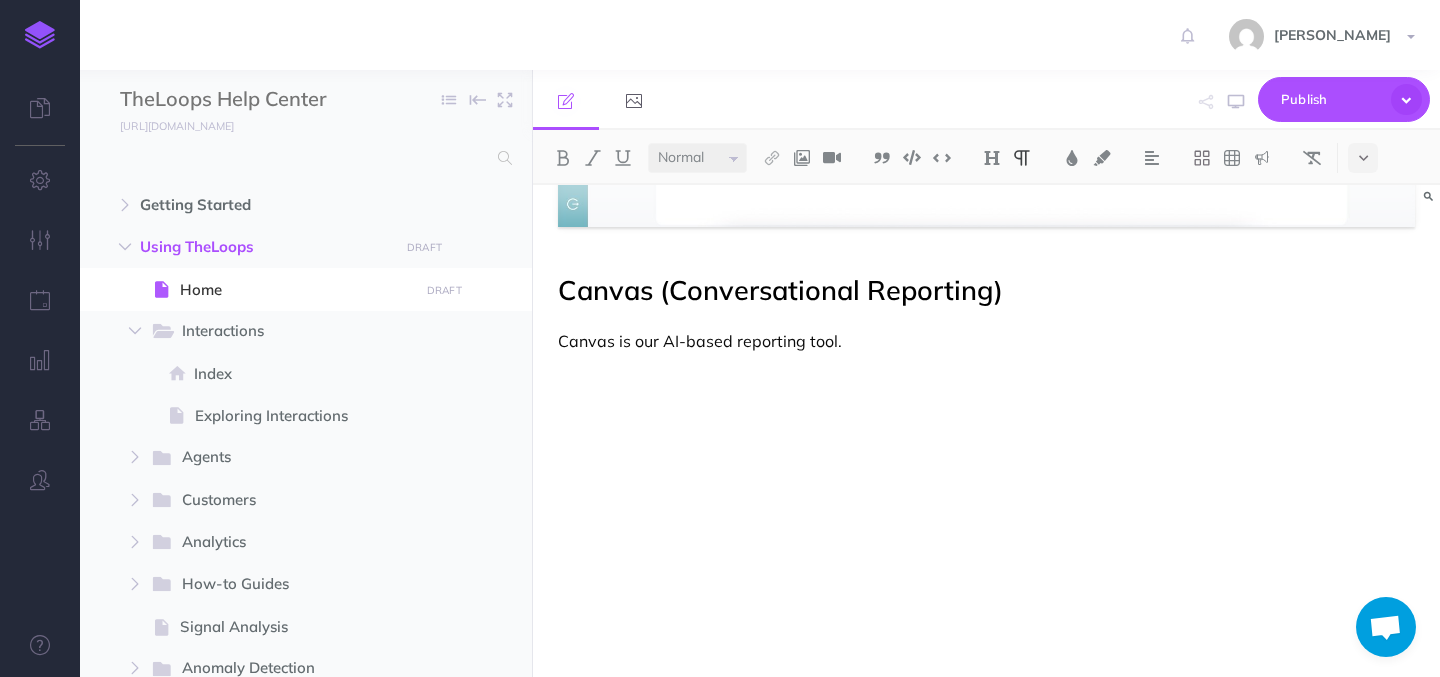scroll, scrollTop: 583, scrollLeft: 0, axis: vertical 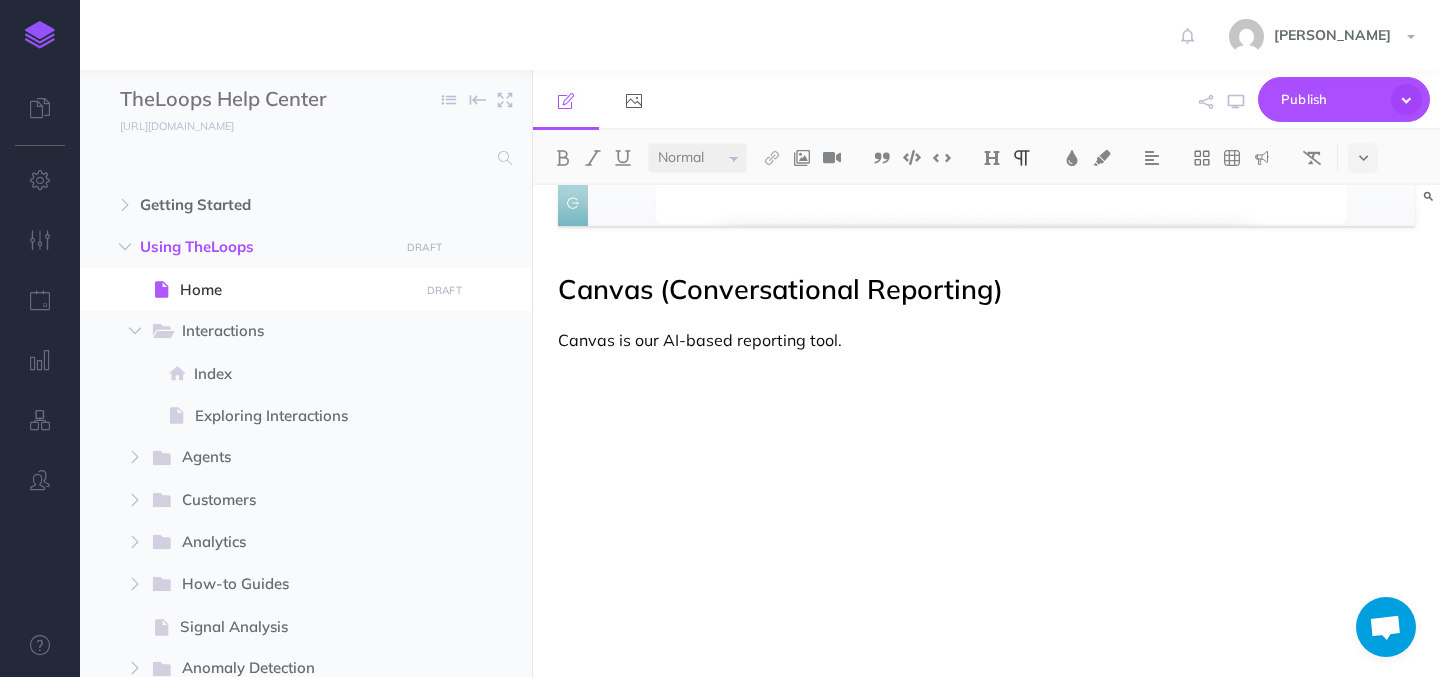 select on "small" 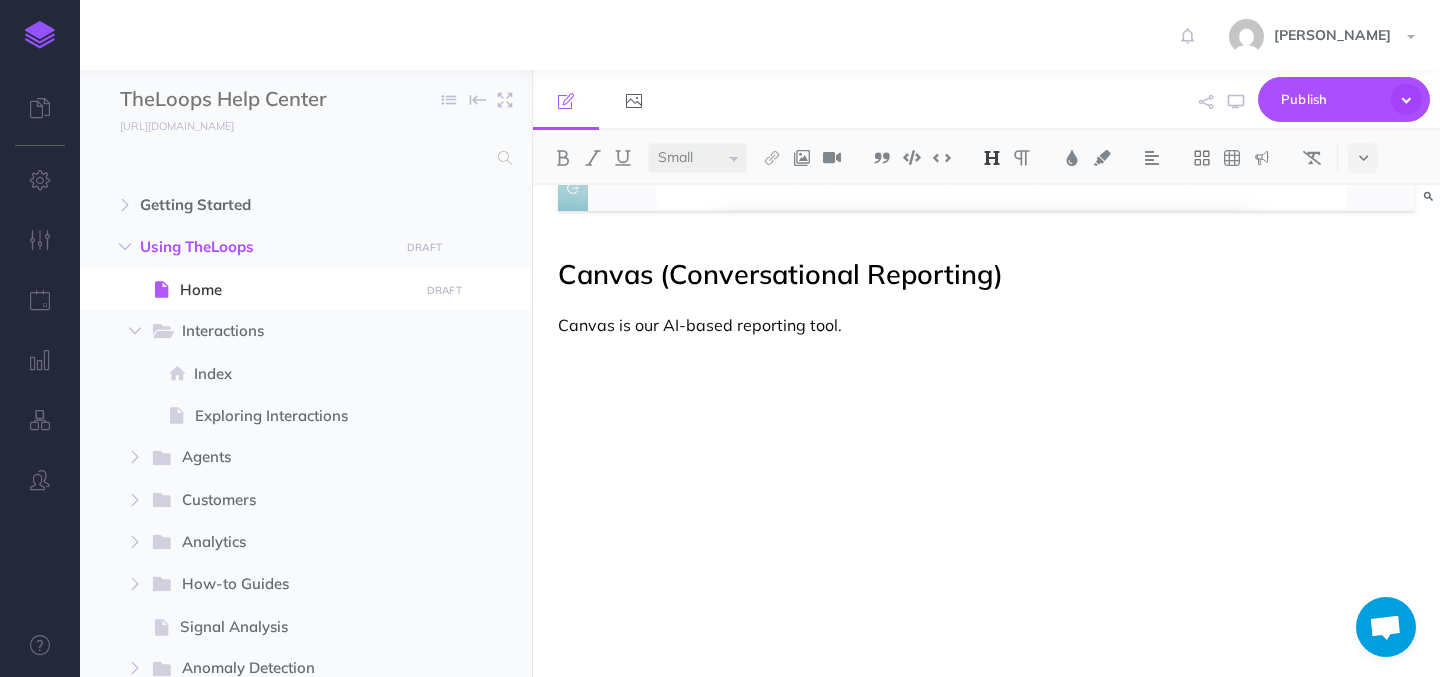 scroll, scrollTop: 592, scrollLeft: 0, axis: vertical 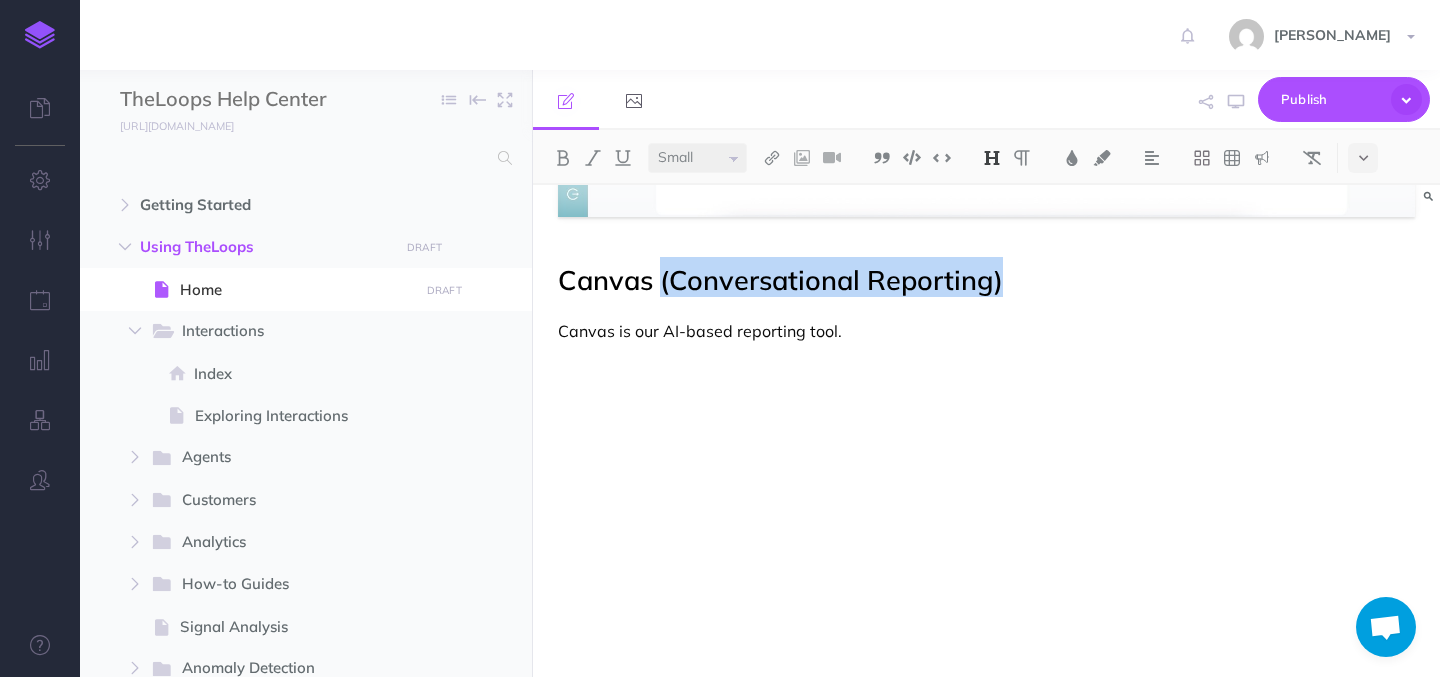 drag, startPoint x: 661, startPoint y: 288, endPoint x: 1018, endPoint y: 284, distance: 357.0224 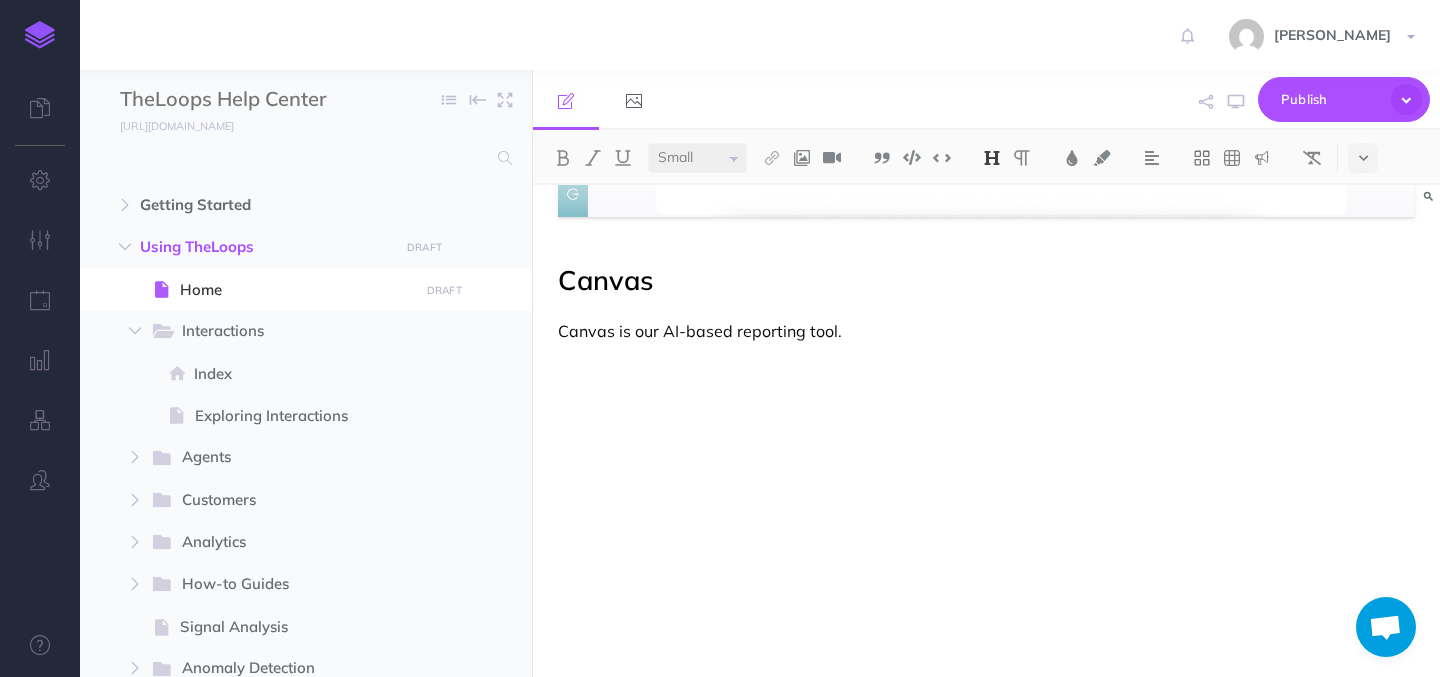 type 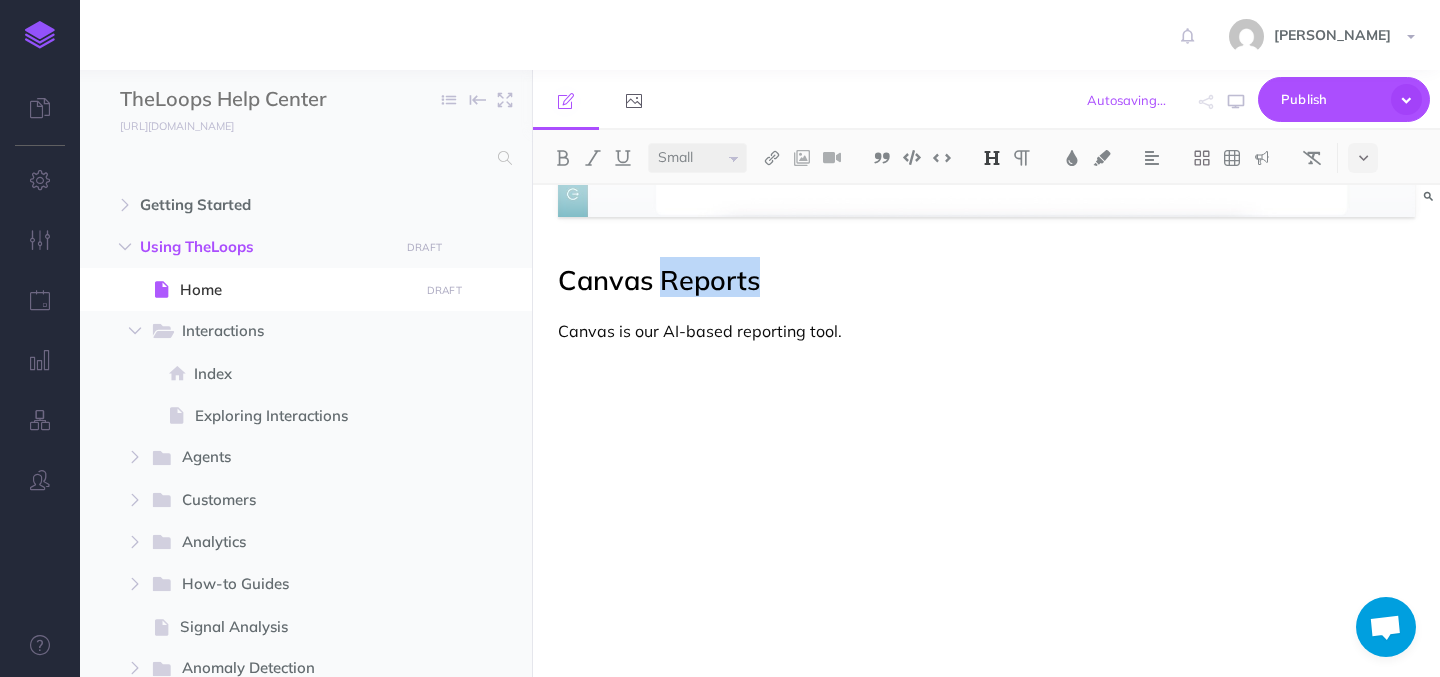 drag, startPoint x: 658, startPoint y: 274, endPoint x: 760, endPoint y: 275, distance: 102.0049 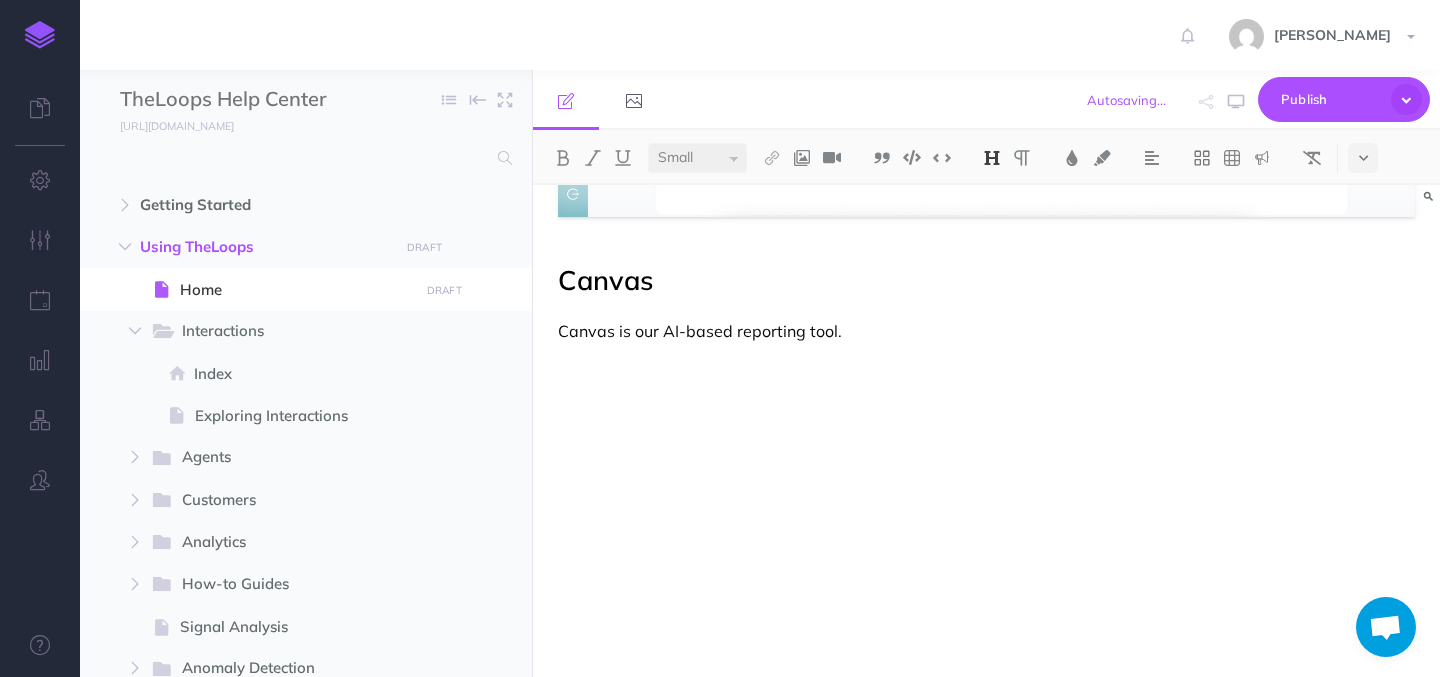 select on "null" 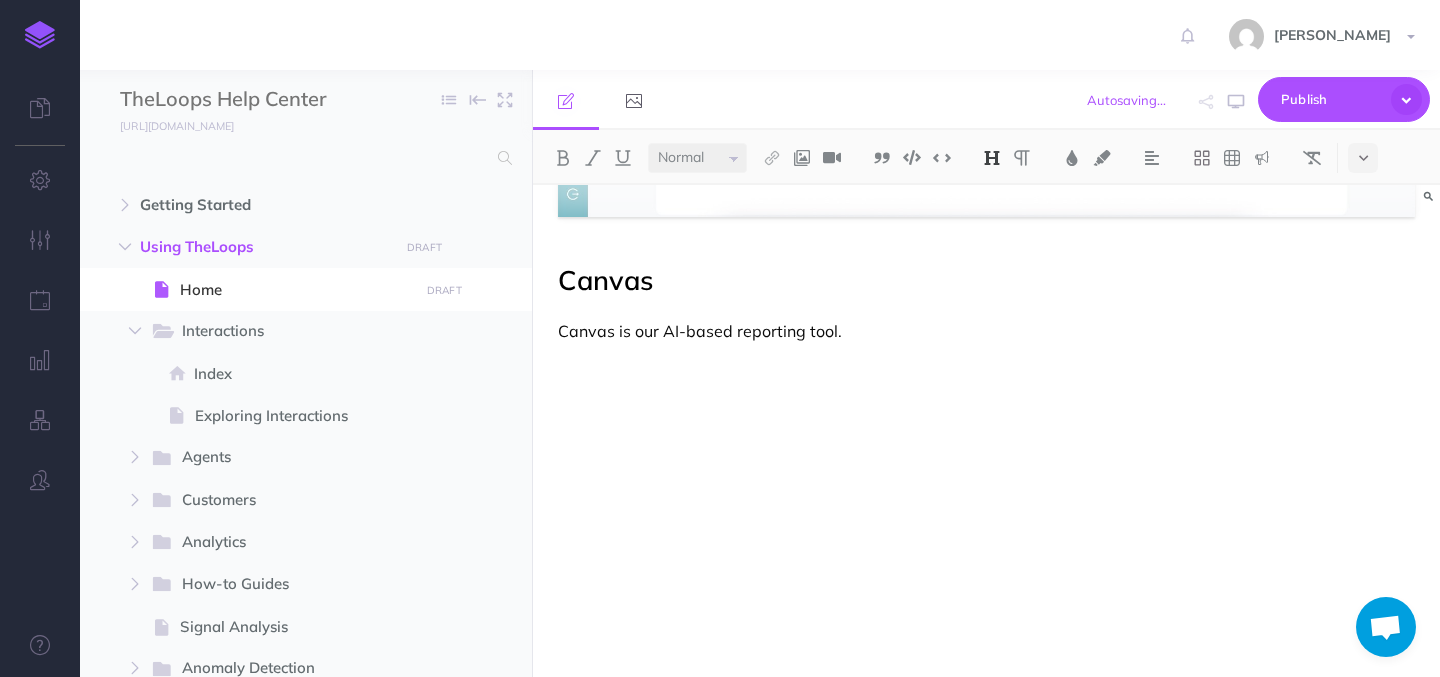click on "Canvas is our AI-based reporting tool." at bounding box center [986, 331] 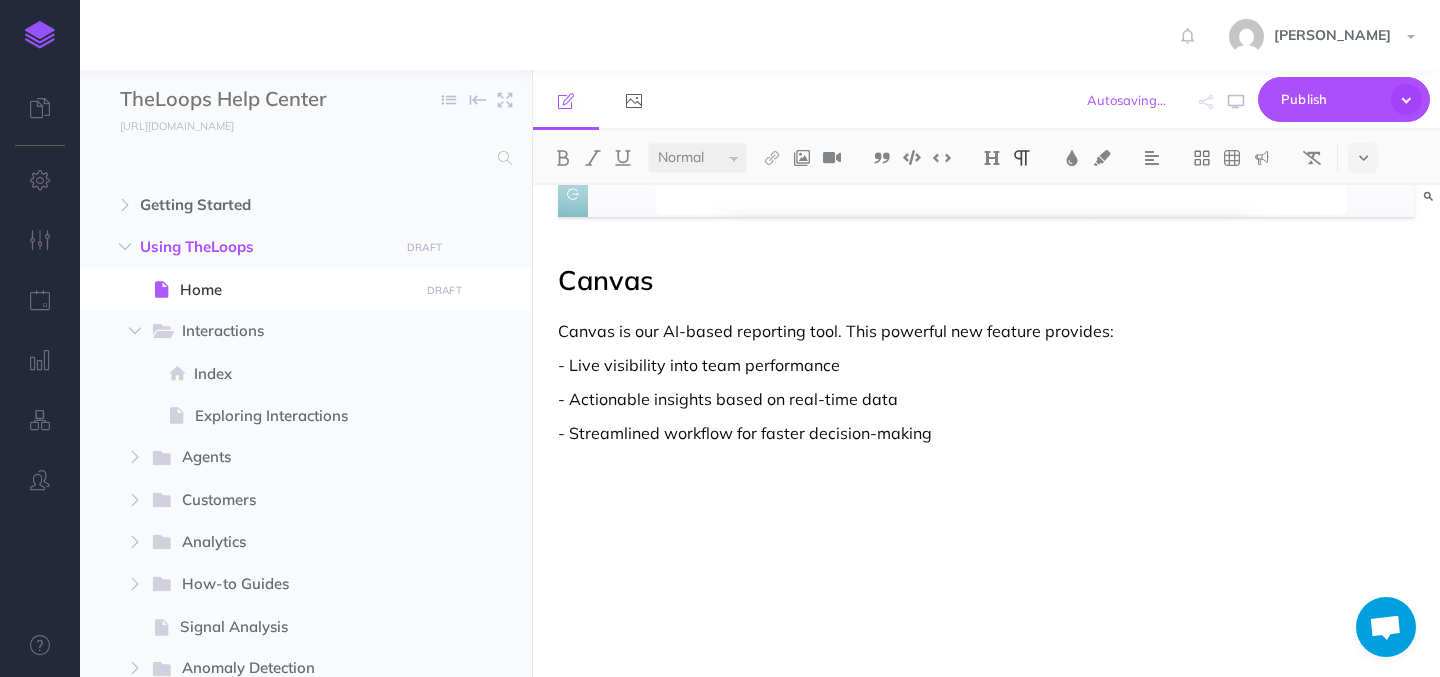 click on "- Live visibility into team performance" at bounding box center [986, 365] 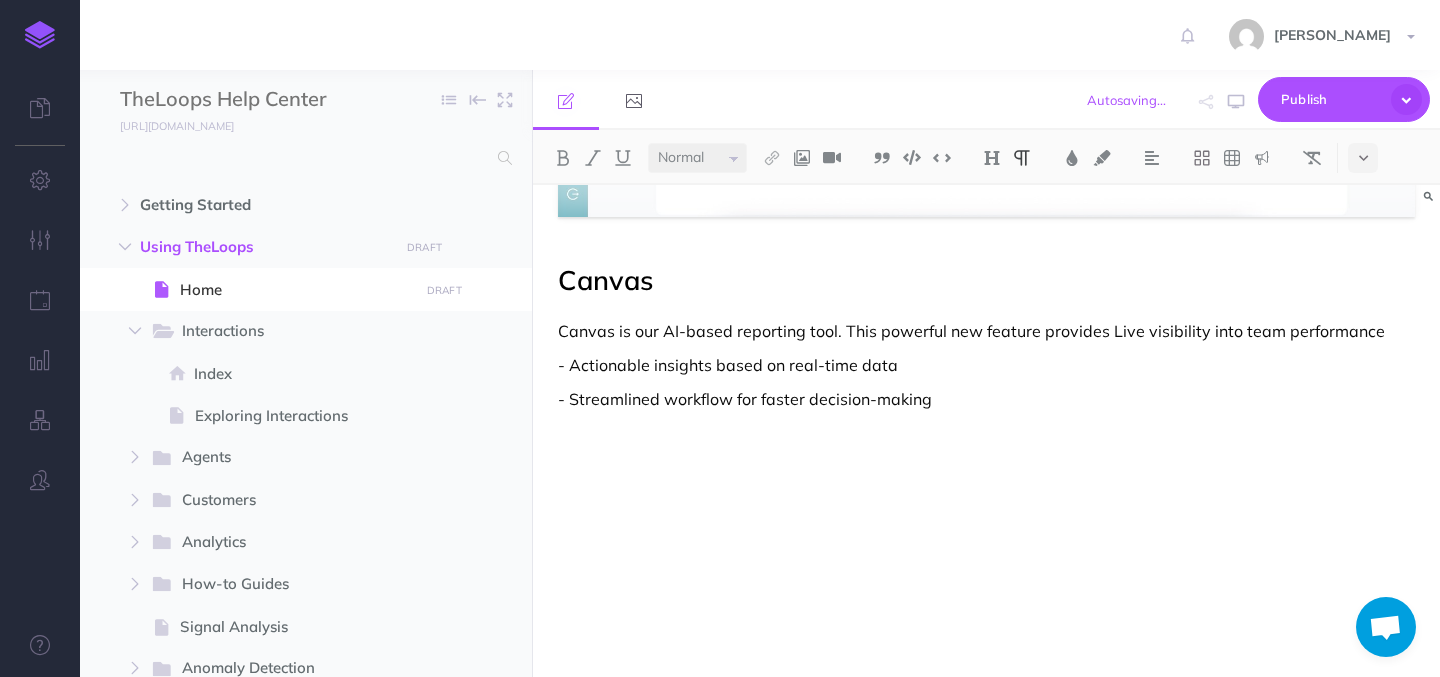 click on "- Actionable insights based on real-time data" at bounding box center (986, 365) 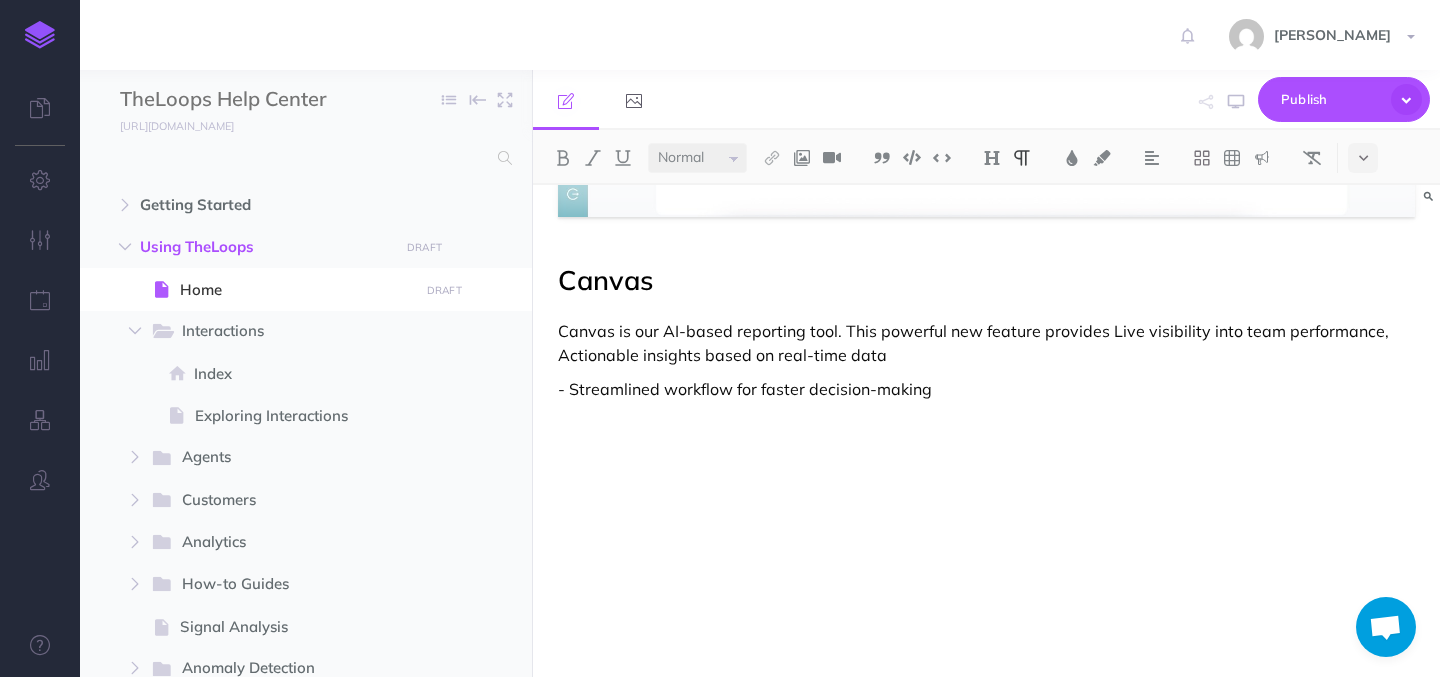 click on "- Streamlined workflow for faster decision-making" at bounding box center (986, 389) 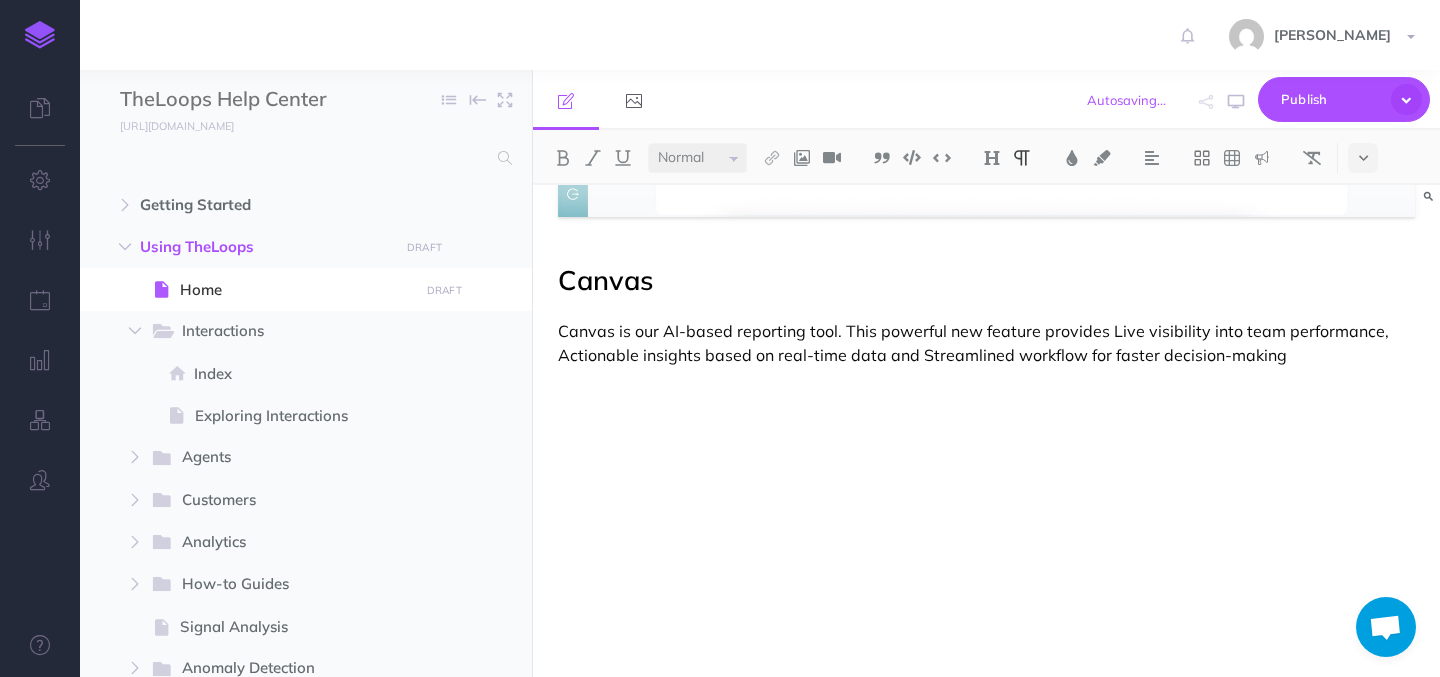 click on "Canvas is our AI-based reporting tool. This powerful new feature provides Live visibility into team performance, Actionable insights based on real-time data and Streamlined workflow for faster decision-making" at bounding box center [986, 343] 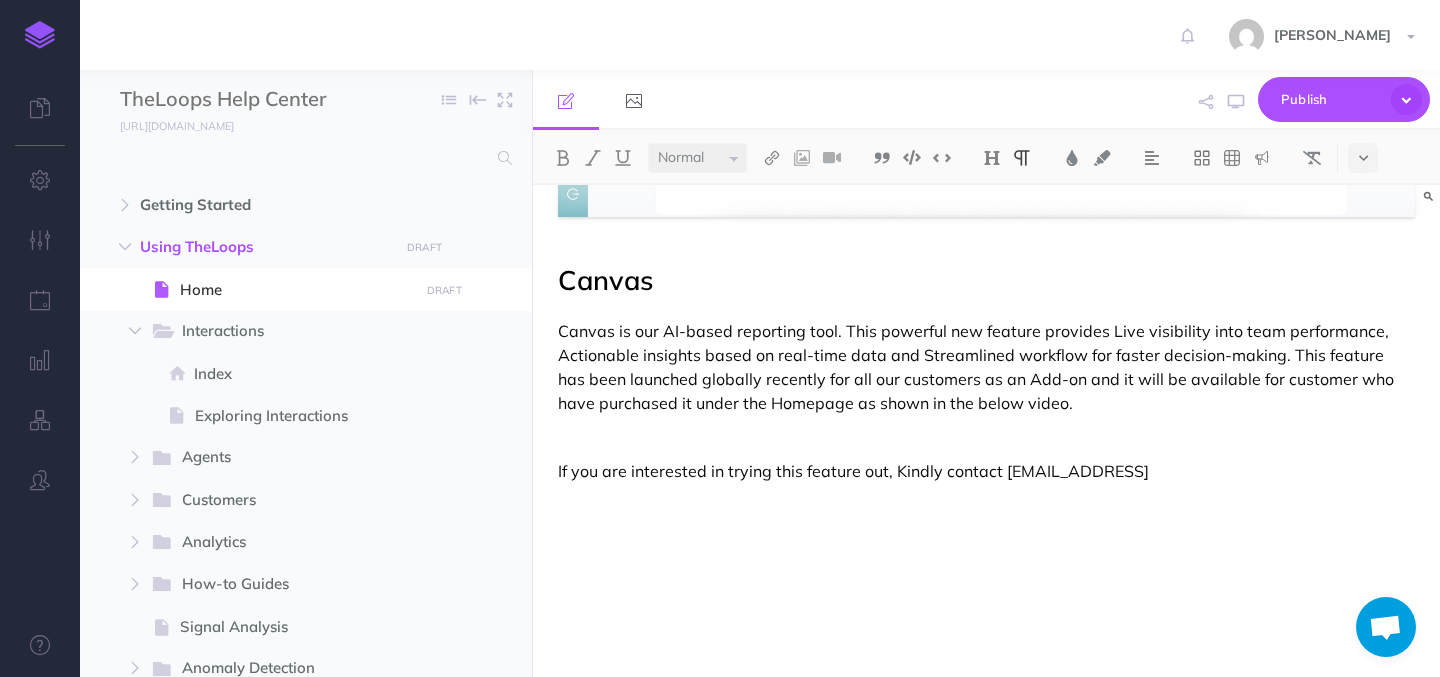 drag, startPoint x: 1000, startPoint y: 473, endPoint x: 1164, endPoint y: 470, distance: 164.02744 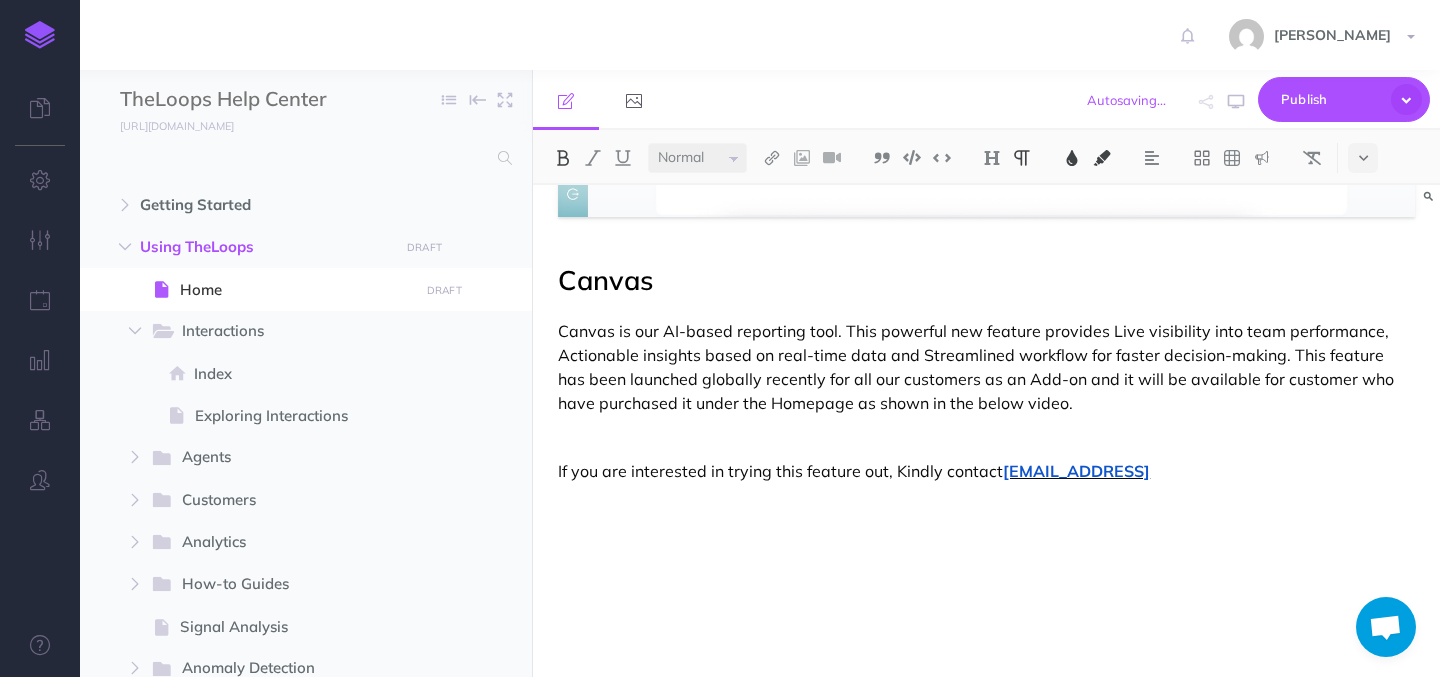 drag, startPoint x: 1168, startPoint y: 475, endPoint x: 1005, endPoint y: 470, distance: 163.07668 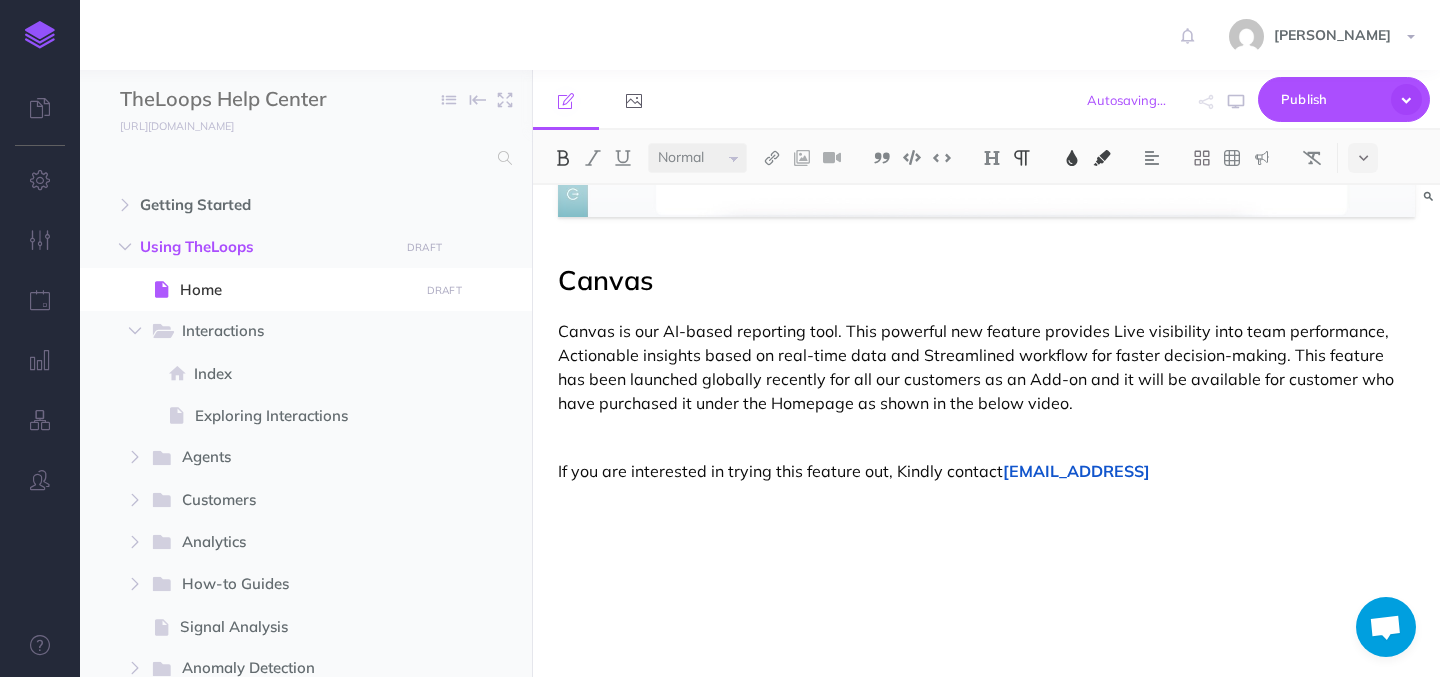 click at bounding box center [563, 158] 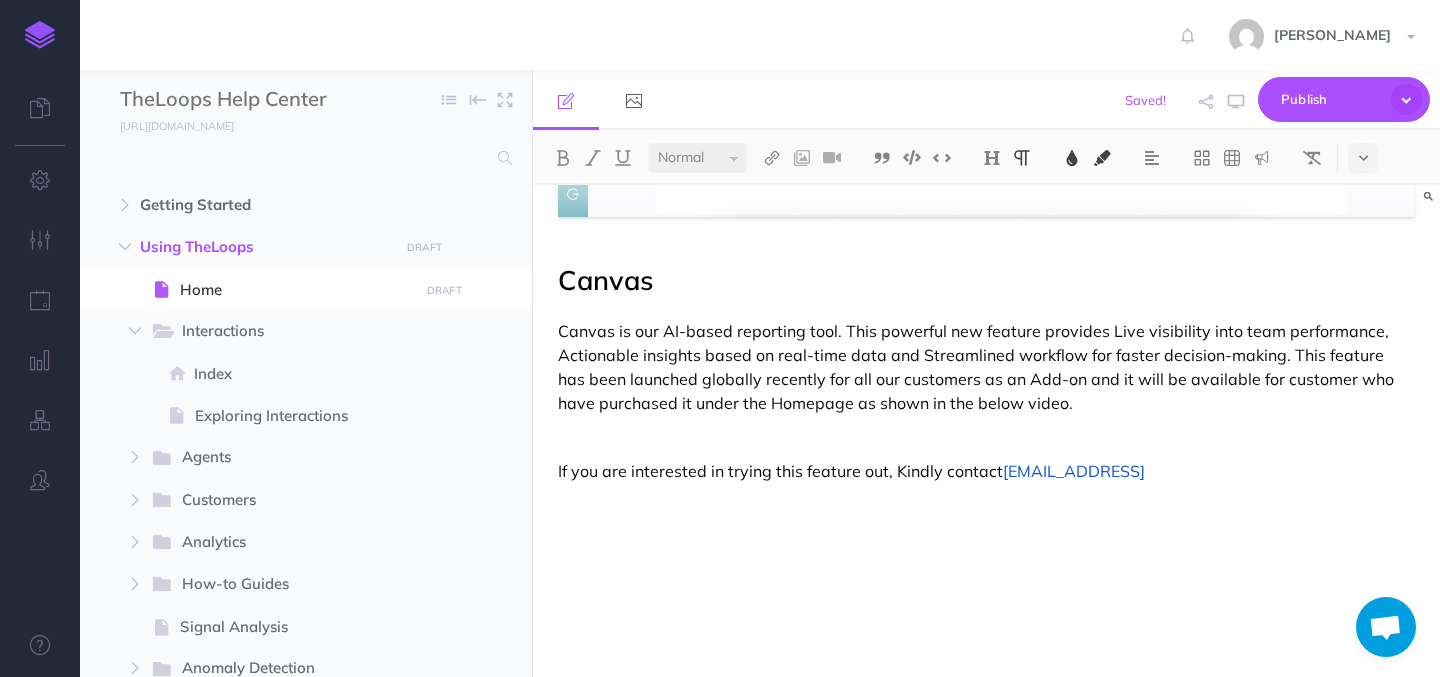 click on "Home Page The  Homepage  is the initial screen you see in theLoops. On this page, you'll find a  search bar  designed to help you quickly retrieve information. You can use it to pose specific queries—for example, "Which were the top topics in [DATE] by ticket volume?" or "Return the total number of tickets with a CSAT score of 5, in the past 100 days." Our system then processes these questions against your ingested helpdesk data to provide accurate answers and support metrics.                           Canvas  Canvas is our AI-based reporting tool. This powerful new feature provides Live visibility into team performance, Actionable insights based on real-time data and Streamlined workflow for faster decision-making. This feature has been launched globally recently for all our customers as an Add-on and it will be available for customer who have purchased it under the Homepage as shown in the below video.  If you are interested in trying this feature out, Kindly contact  [EMAIL_ADDRESS]" at bounding box center [986, 365] 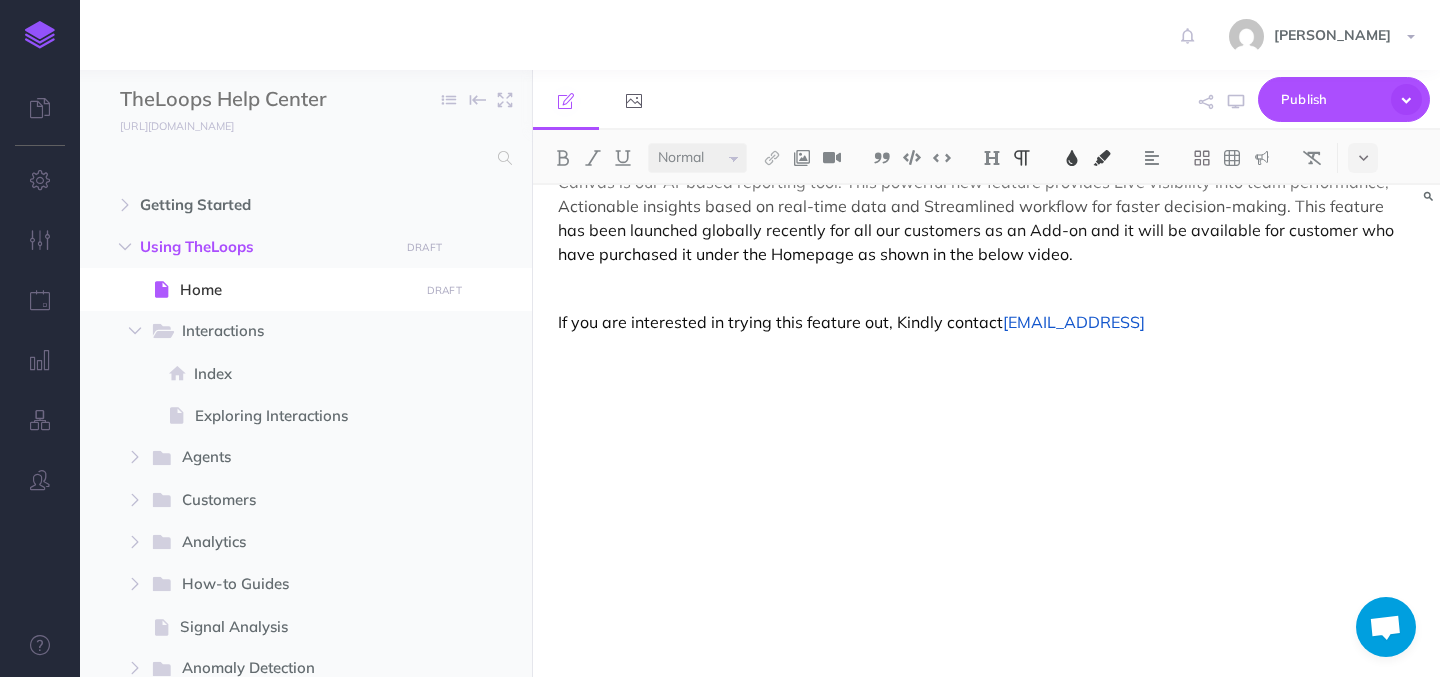 scroll, scrollTop: 704, scrollLeft: 0, axis: vertical 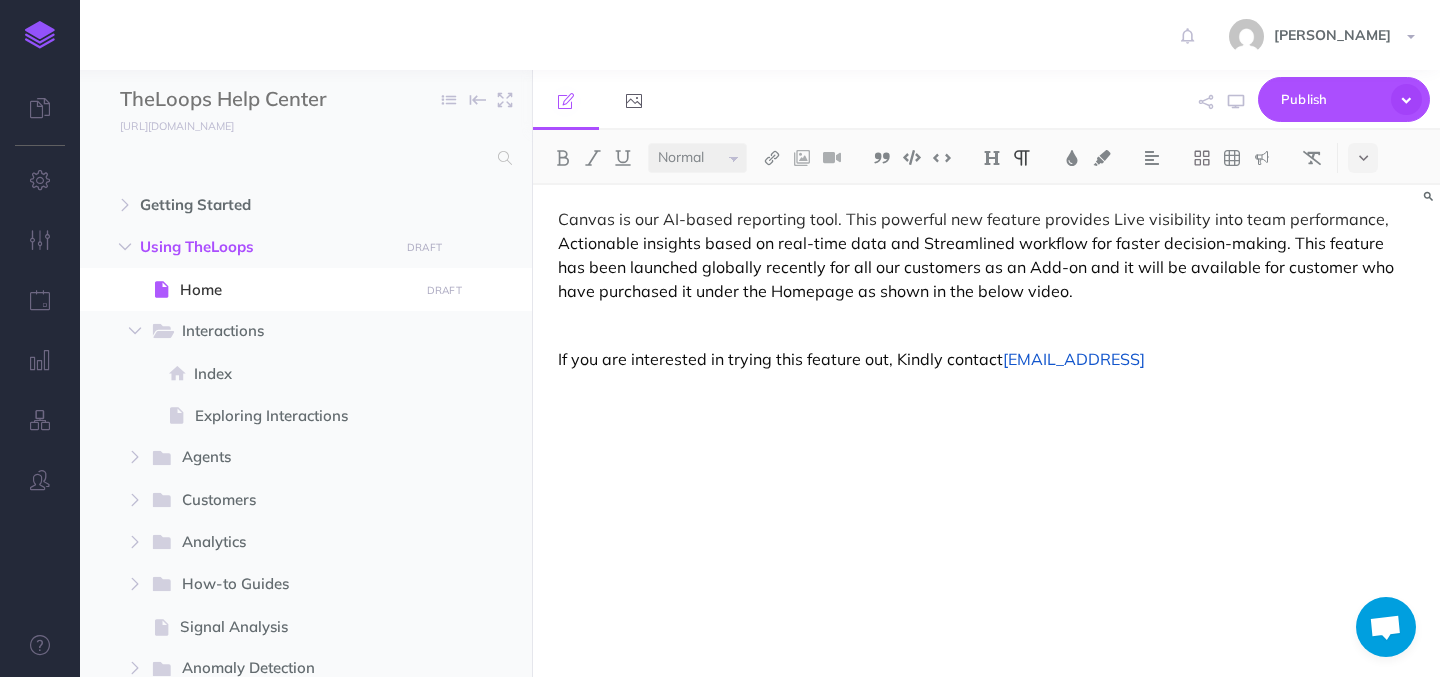 copy on "Canvas is our AI-based reporting tool. This powerful new feature provides Live visibility into team performance, Actionable insights based on real-time data and Streamlined workflow for faster decision-making. This feature has been launched globally recently for all our customers as an Add-on and it will be available for customer who have purchased it under the Homepage as shown in the below video." 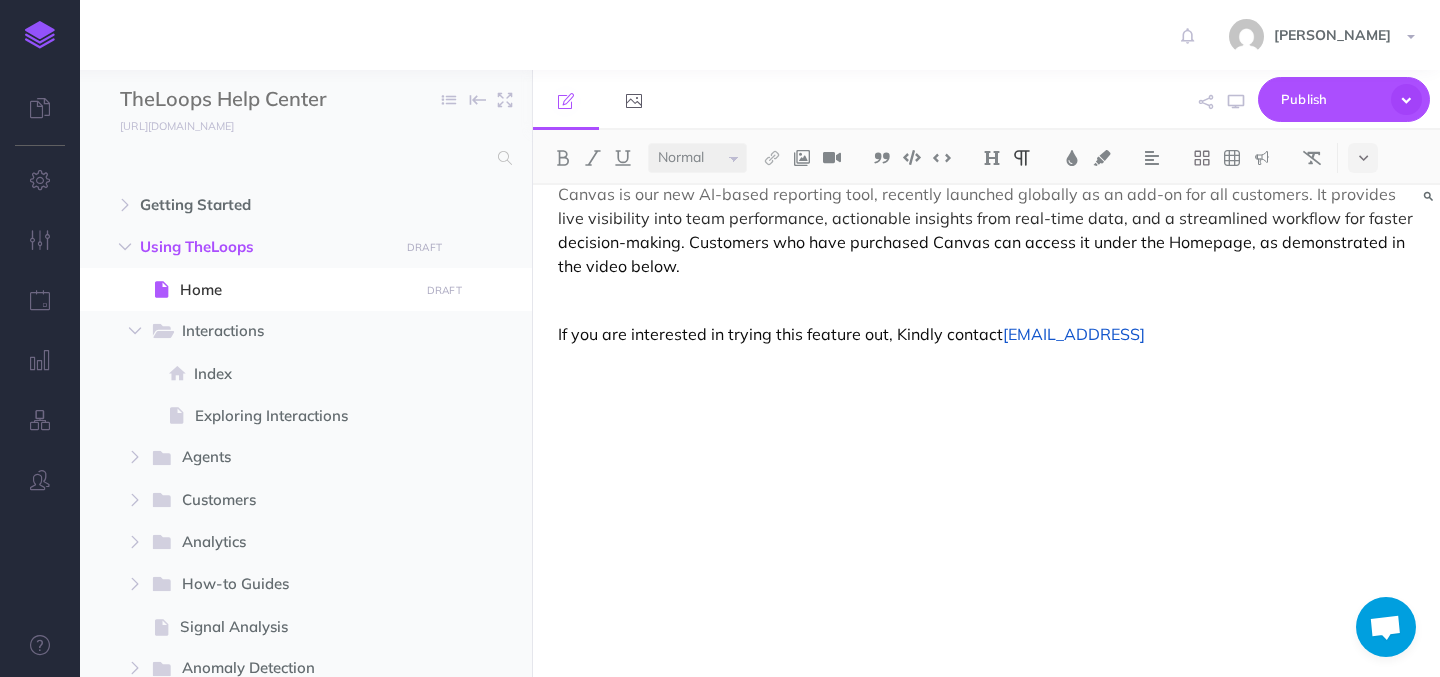 scroll, scrollTop: 688, scrollLeft: 0, axis: vertical 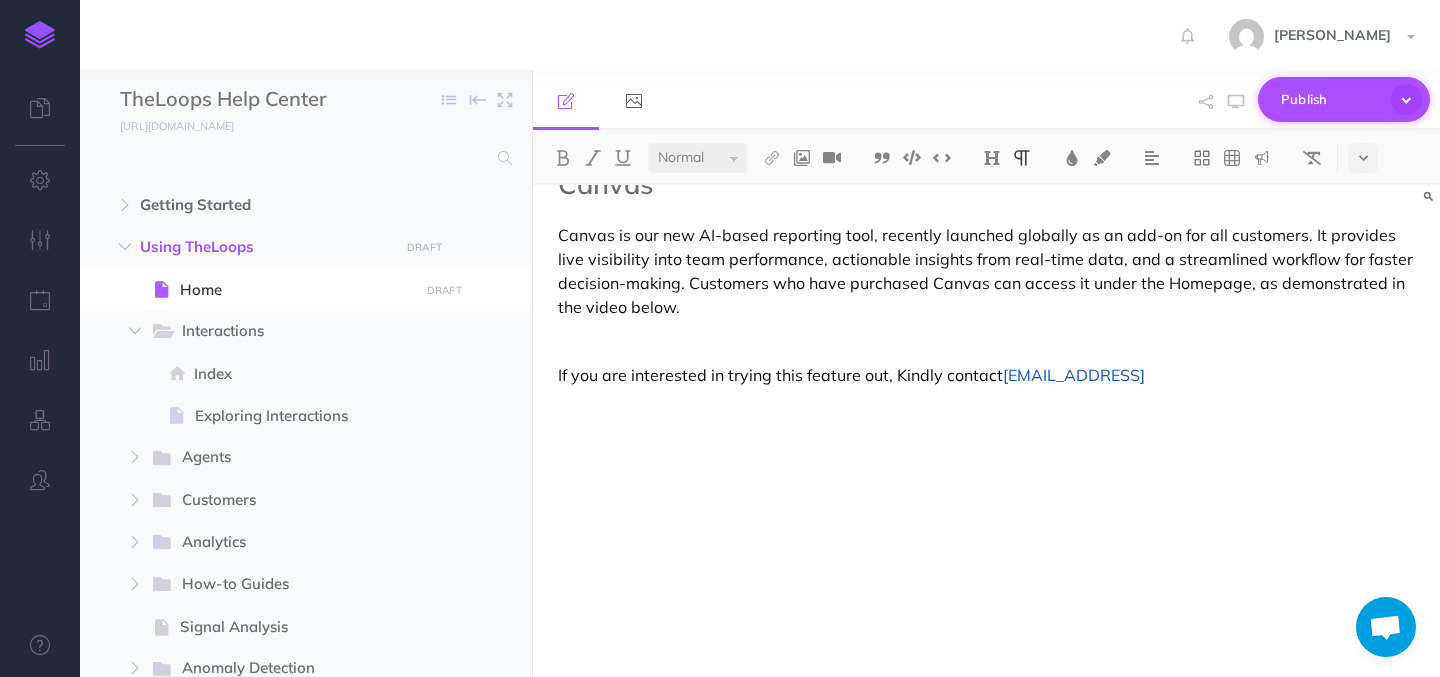 click on "Publish" at bounding box center [1331, 99] 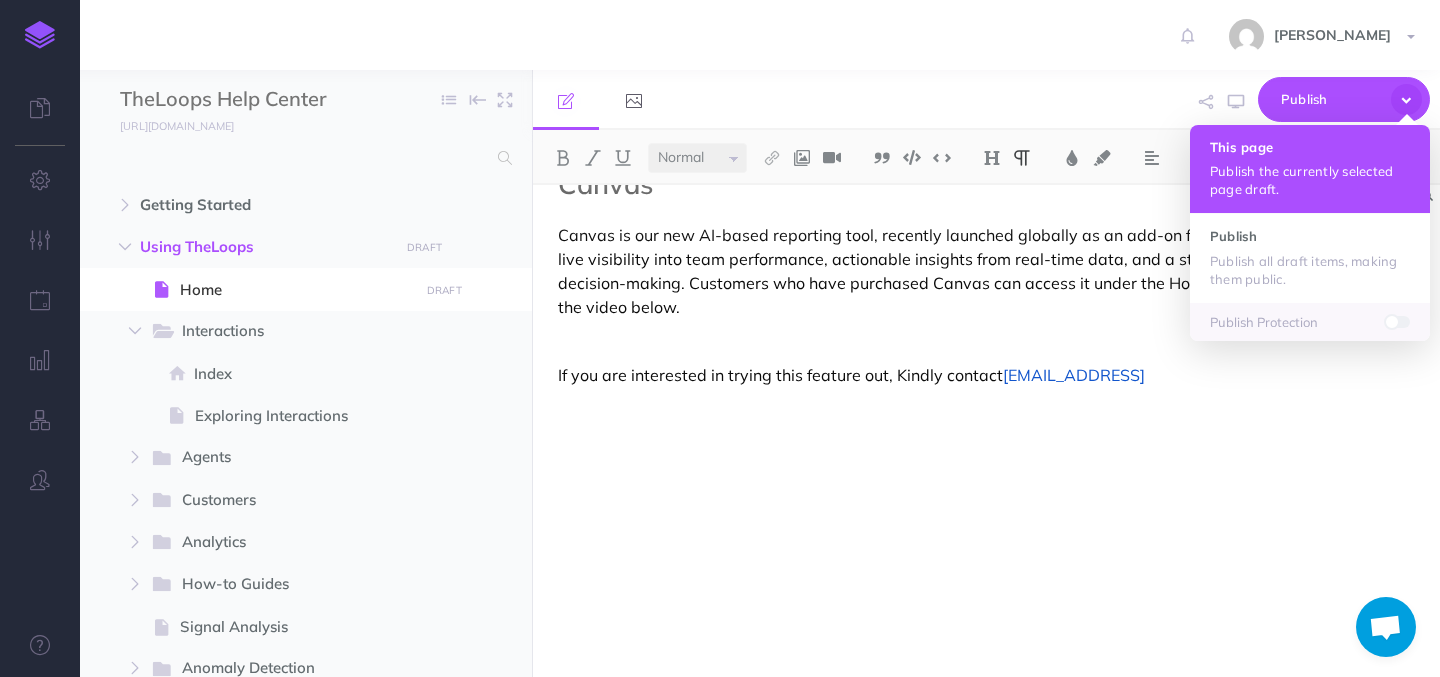 click on "Publish the currently selected page draft." at bounding box center (1310, 180) 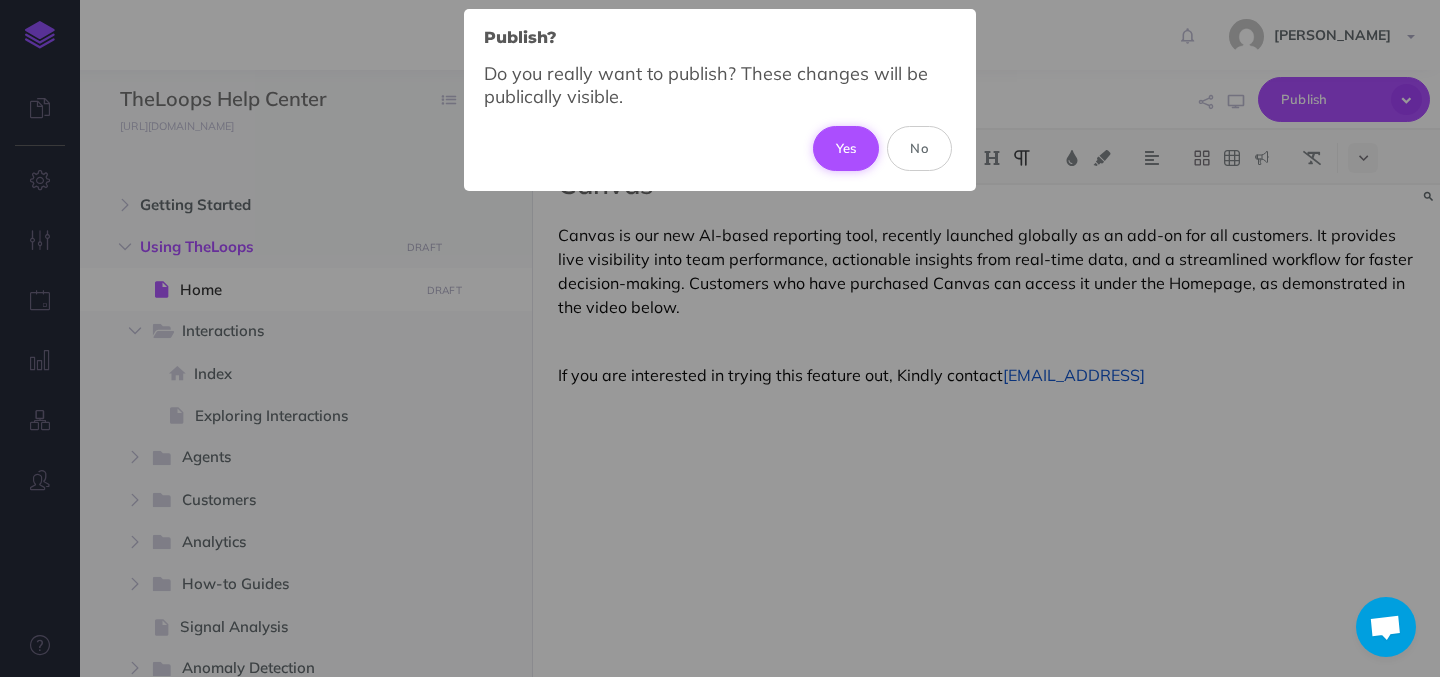 click on "Yes" at bounding box center [846, 148] 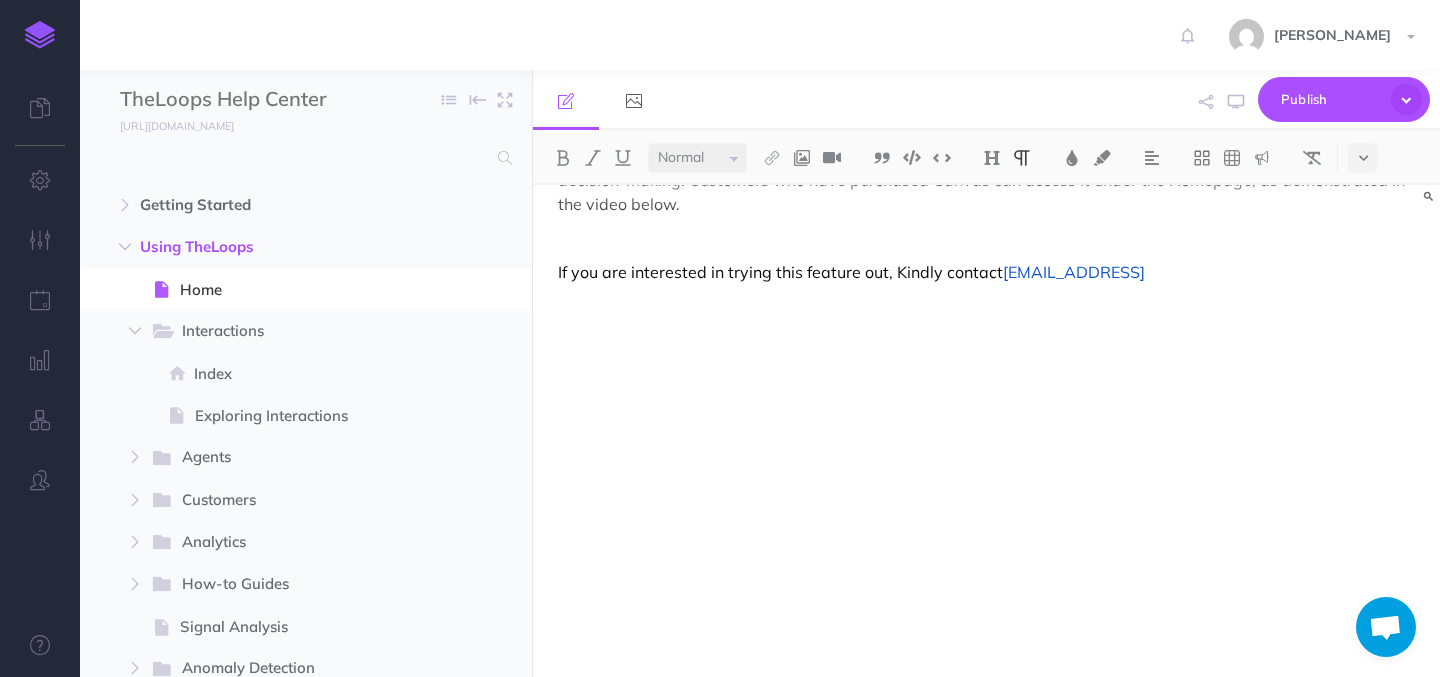 scroll, scrollTop: 772, scrollLeft: 0, axis: vertical 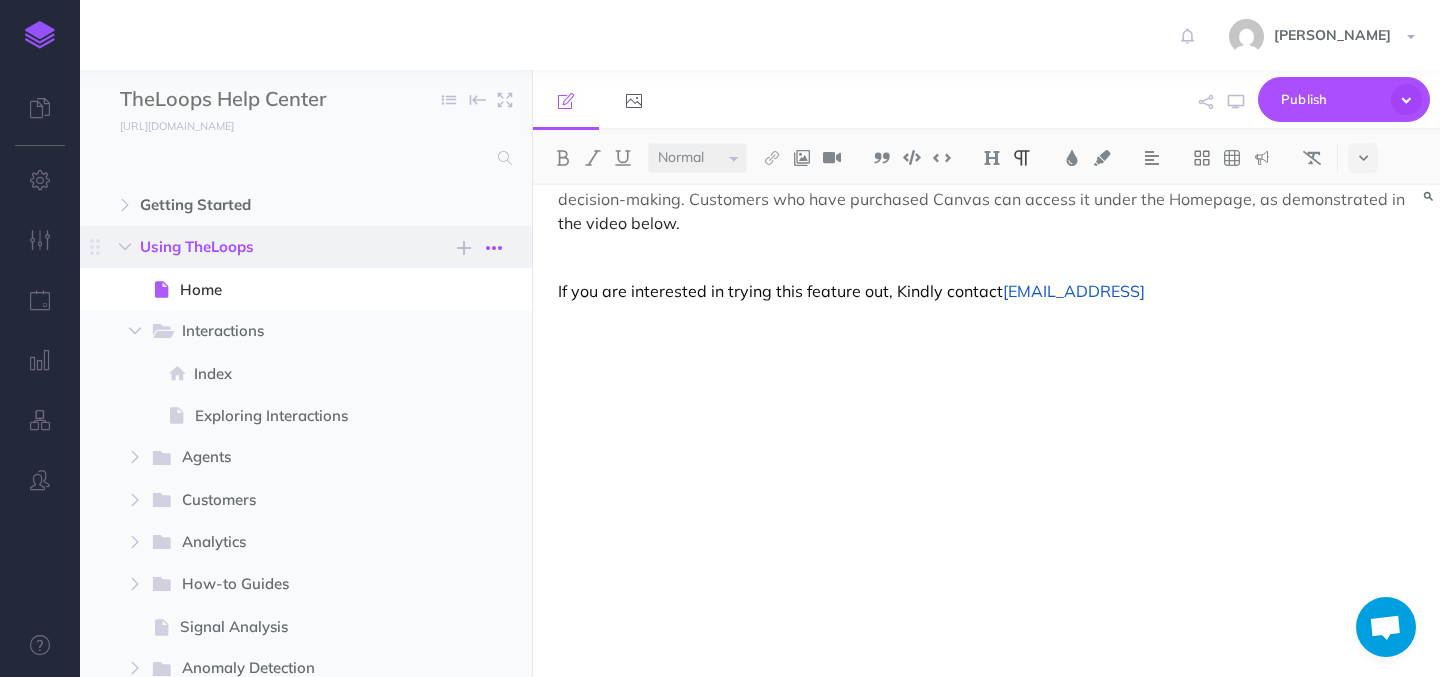 click at bounding box center [494, 248] 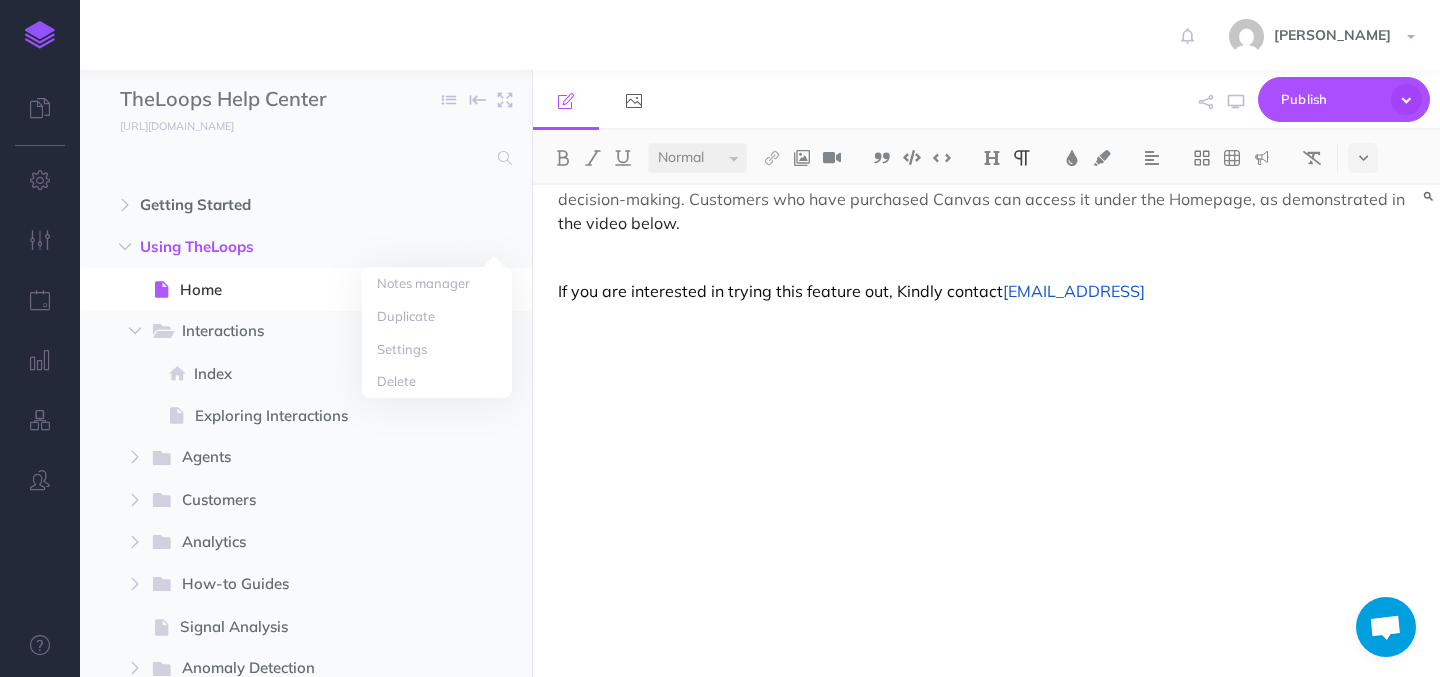 click on "Publish
Publish
Publish all draft items, making them public.
Publish Protection" at bounding box center (1133, 100) 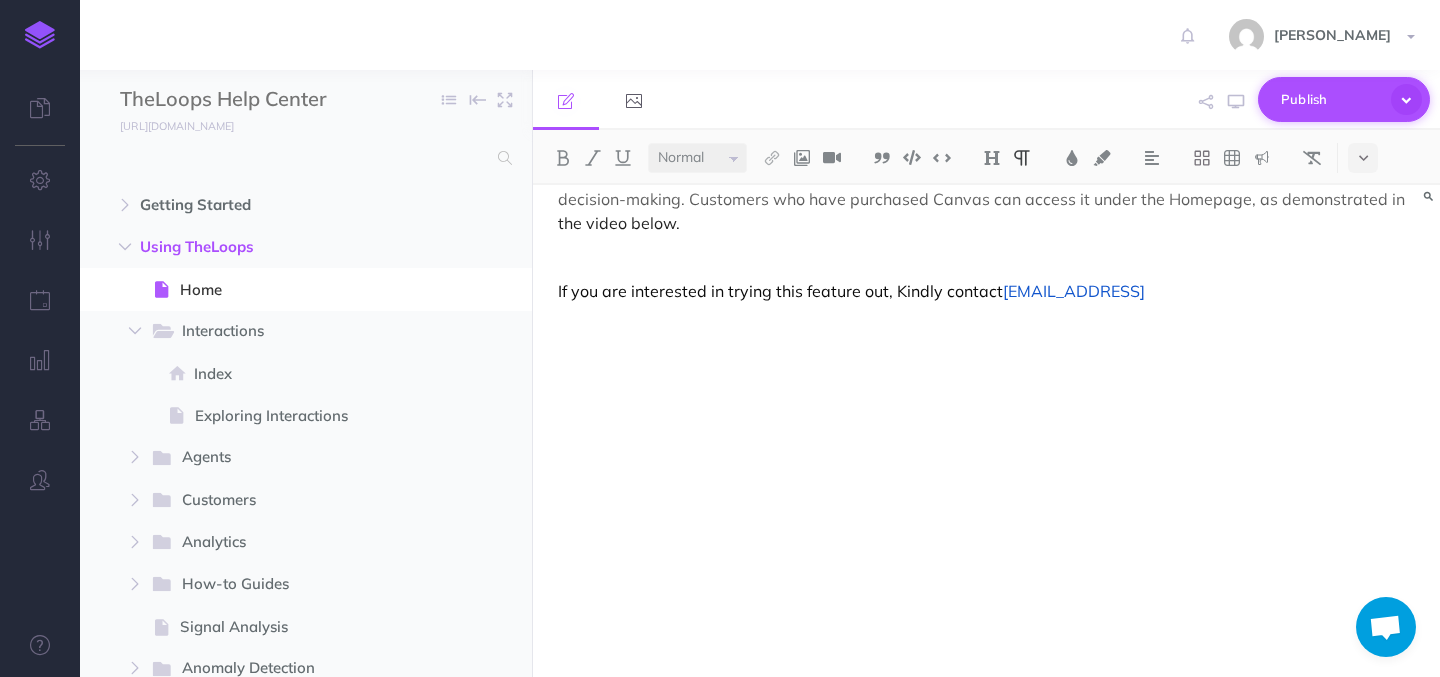 click on "Publish" at bounding box center (1331, 99) 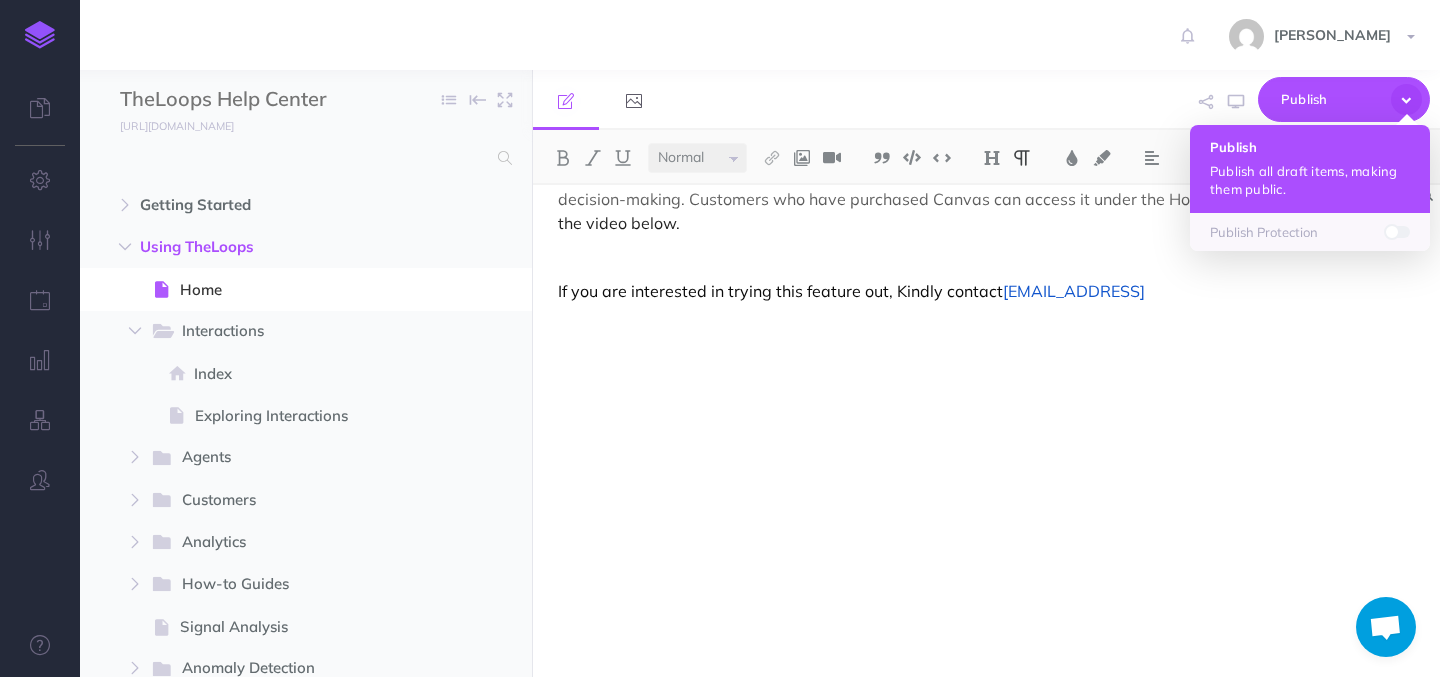 click on "Publish
Publish all draft items, making them public." at bounding box center (1310, 169) 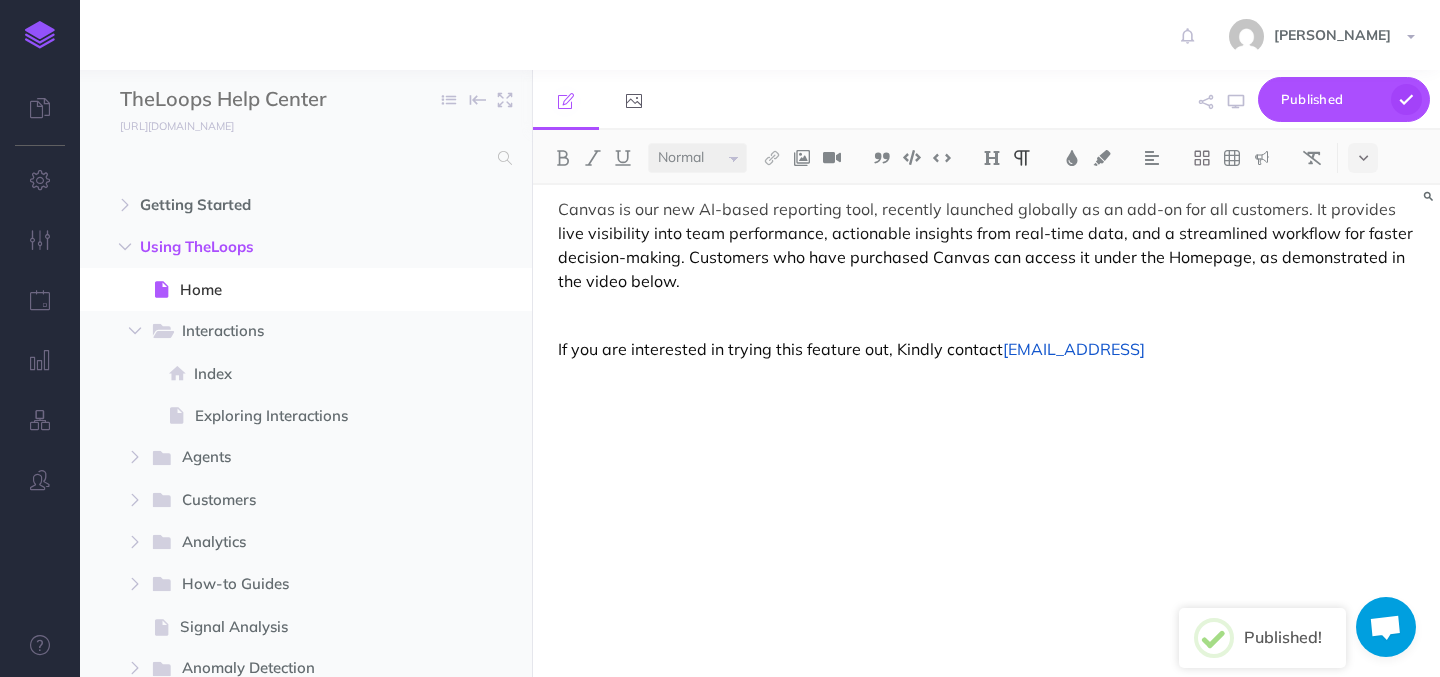 scroll, scrollTop: 622, scrollLeft: 0, axis: vertical 